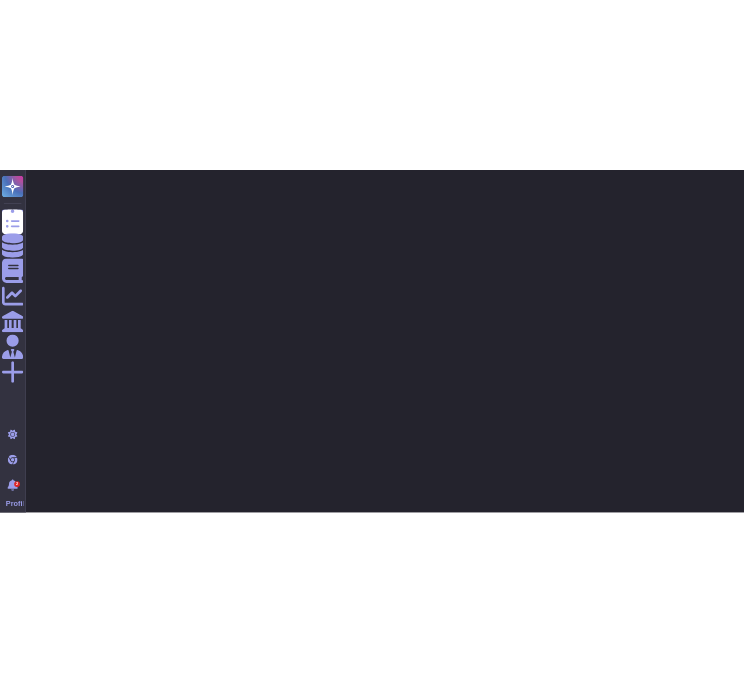 scroll, scrollTop: 0, scrollLeft: 0, axis: both 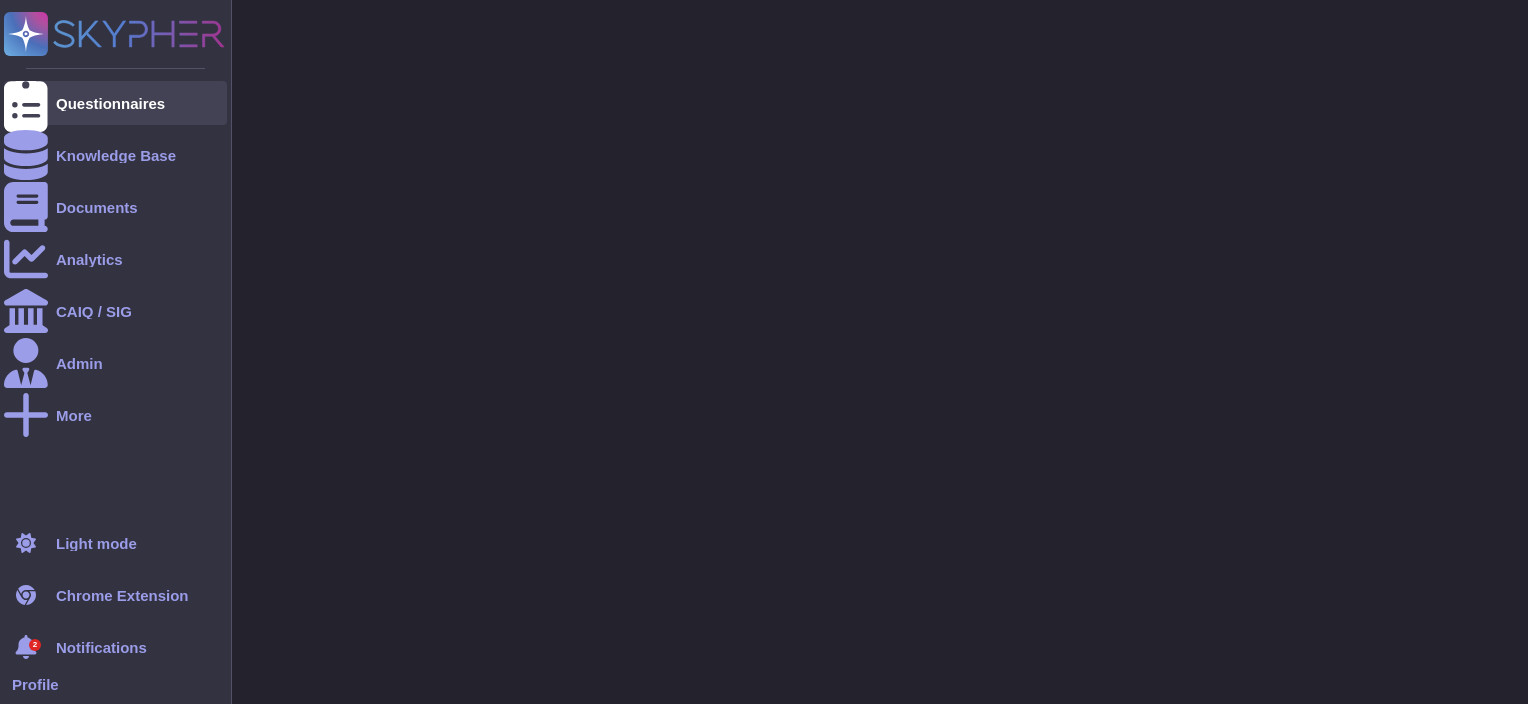 click on "Questionnaires" at bounding box center (110, 103) 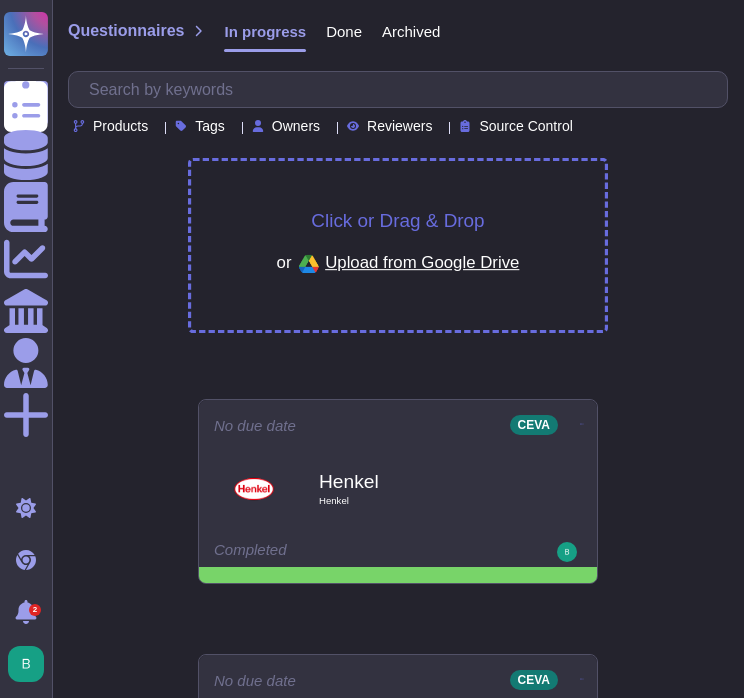 click on "Click or Drag & Drop" at bounding box center [397, 220] 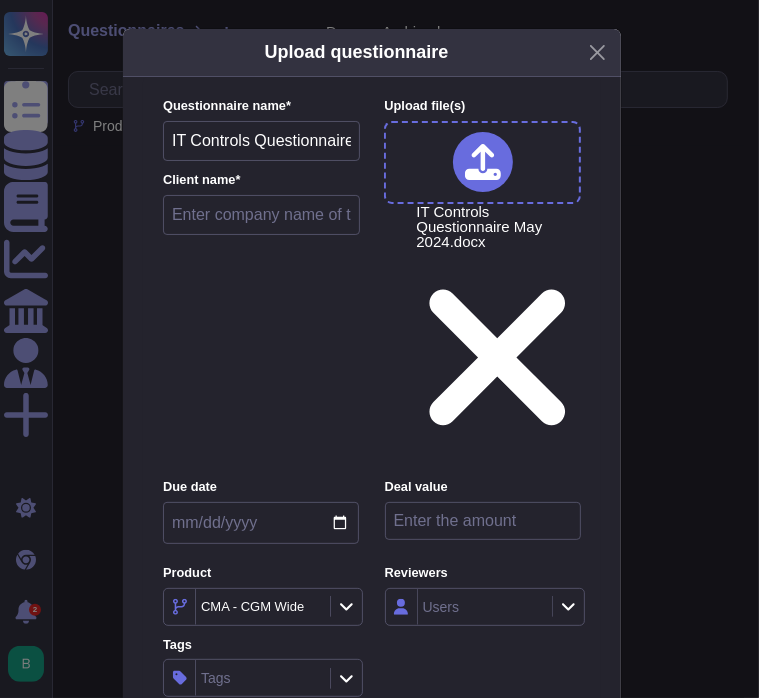 click at bounding box center (261, 215) 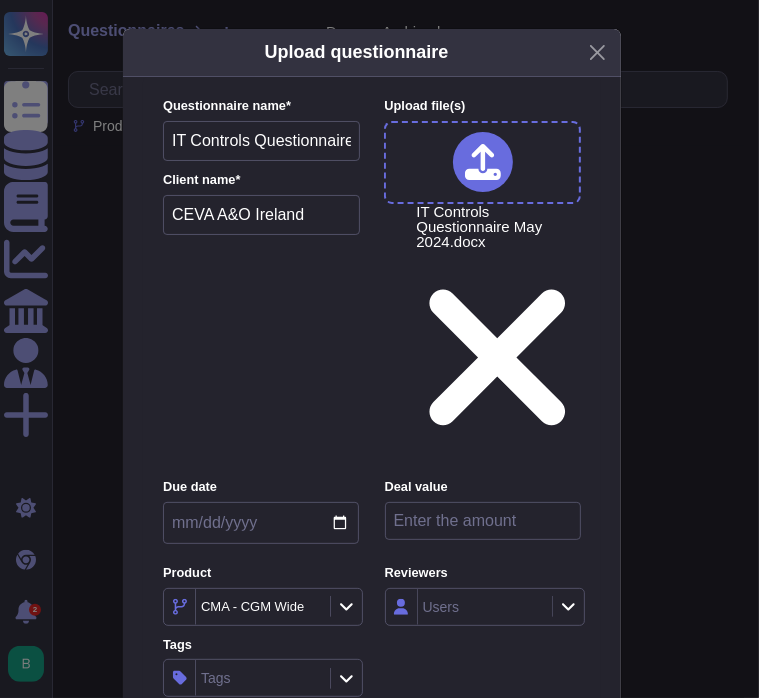 type on "CEVA A&O Ireland" 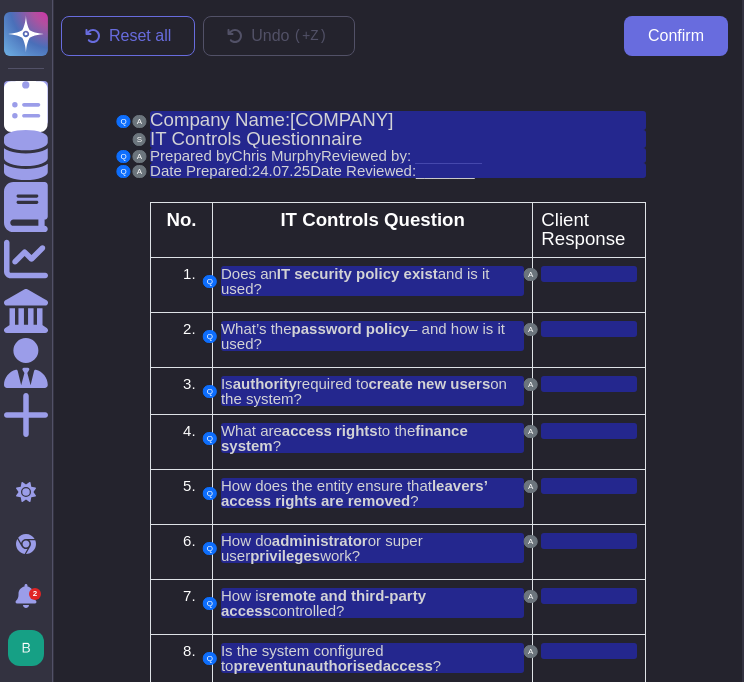 scroll, scrollTop: 0, scrollLeft: 0, axis: both 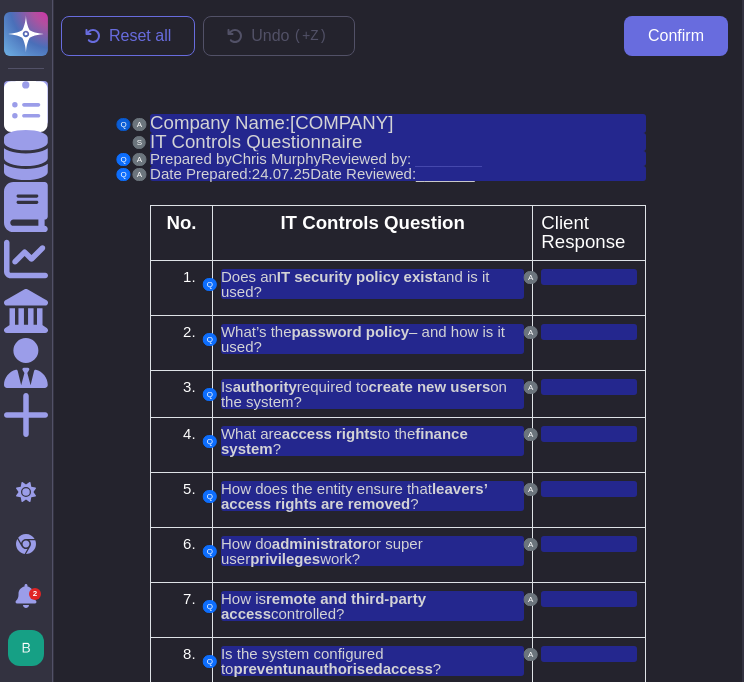 click on "Q" at bounding box center [124, 124] 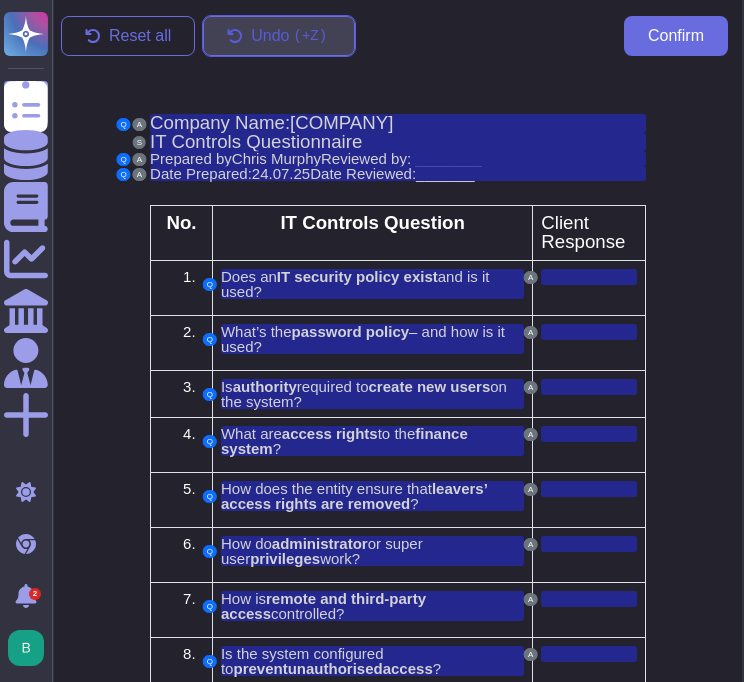 click on "Undo ( +Z)" at bounding box center [291, 36] 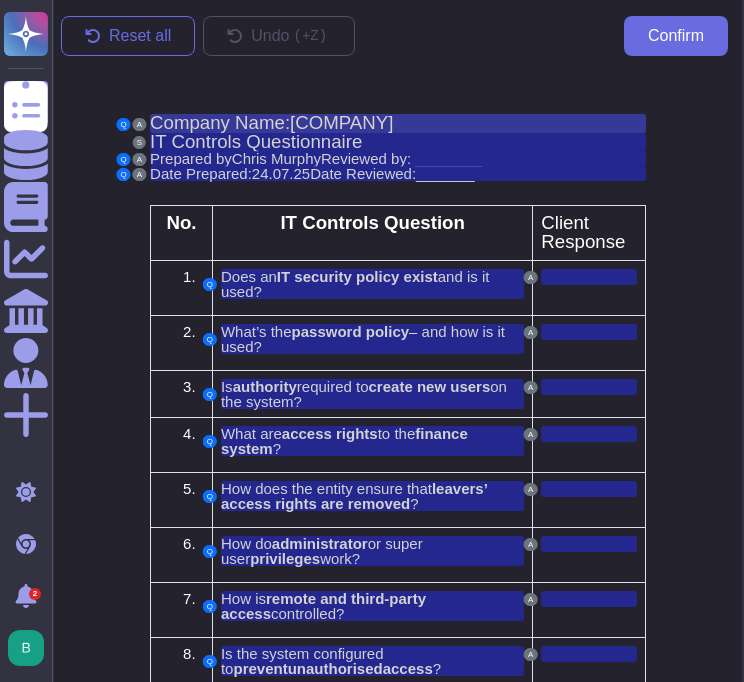 click on "Company Name:" at bounding box center [220, 122] 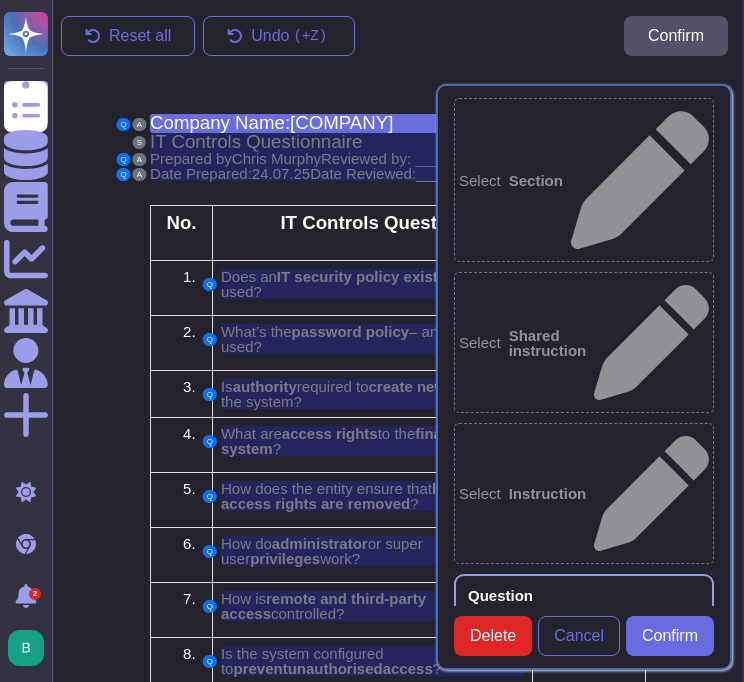 type on "Company Name:" 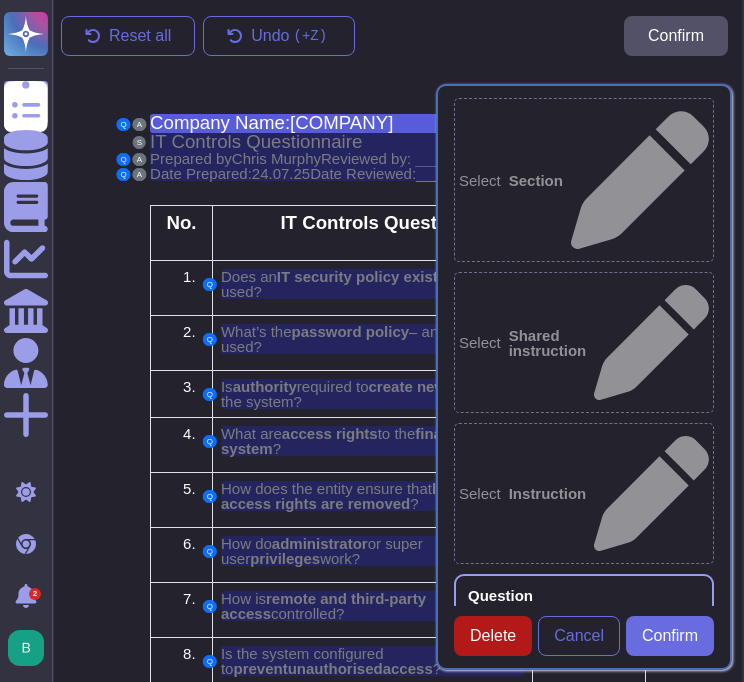 click on "Delete" at bounding box center (493, 636) 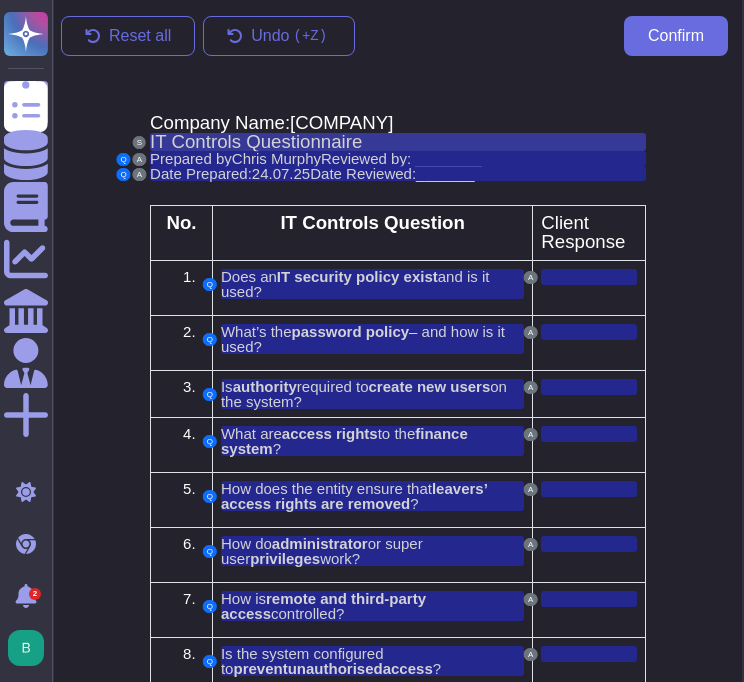 click on "IT Controls Questionnaire" at bounding box center [256, 141] 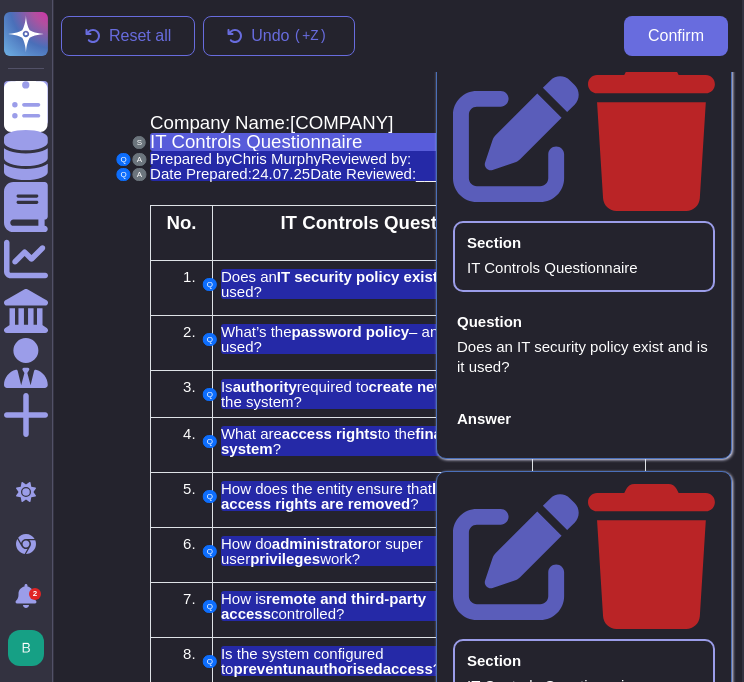 scroll, scrollTop: 0, scrollLeft: 0, axis: both 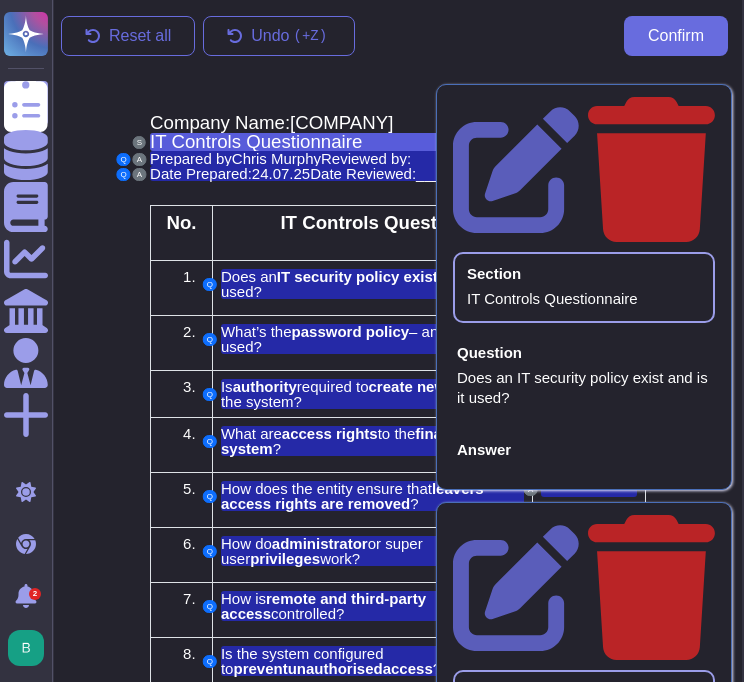 click on "Company Name: [COMPANY_NAME] S IT Controls Questionnaire Q A Prepared by Chris Murphy Reviewed by: ________ Q A Date Prepared: 24.07.25 Date Reviewed:_______ No. IT Controls Question Client Response 1. Q Does an IT security policy exist and is it used? A 2." at bounding box center (398, 653) 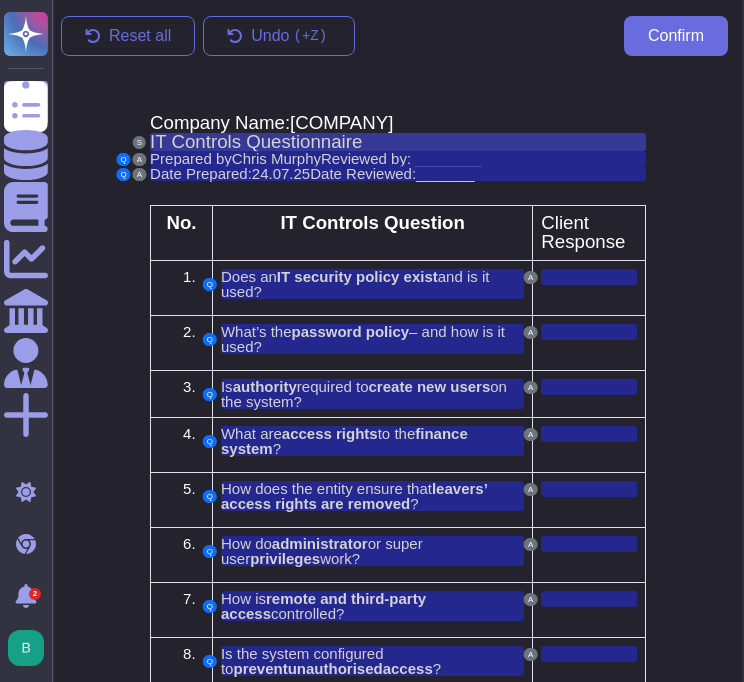 click on "IT Controls Questionnaire" at bounding box center [256, 141] 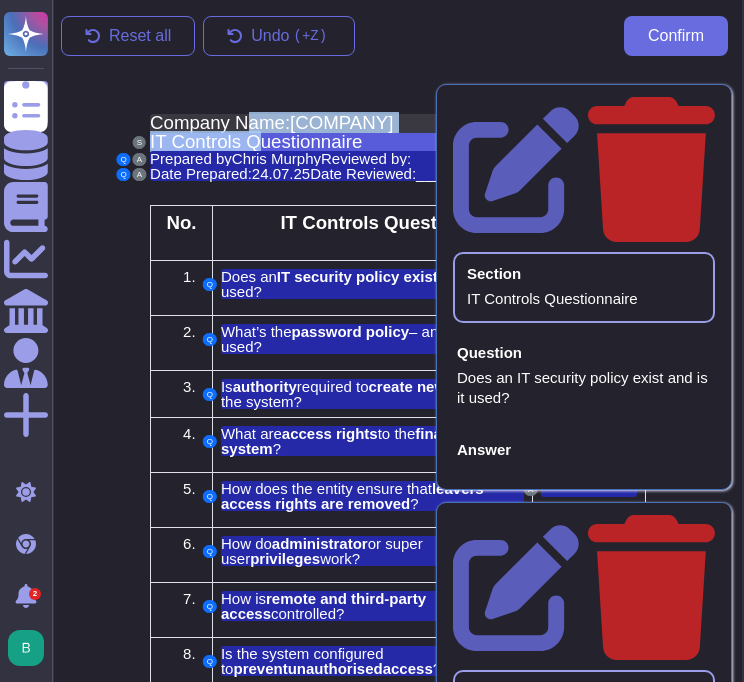 click on "Company Name: [COMPANY_NAME] S IT Controls Questionnaire Q A Prepared by Chris Murphy Reviewed by: ________ Q A Date Prepared: 24.07.25 Date Reviewed:_______ No. IT Controls Question Client Response 1. Q Does an IT security policy exist and is it used? A 2." at bounding box center (398, 653) 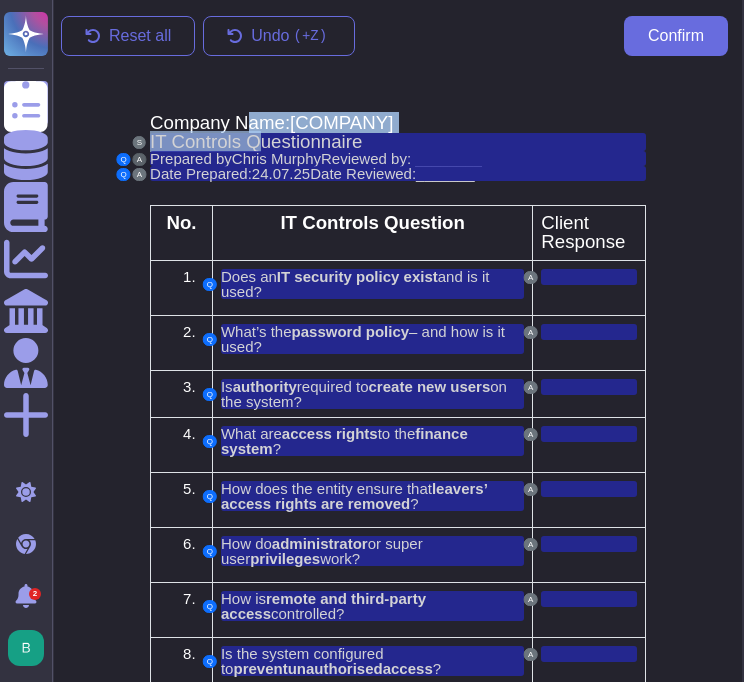 drag, startPoint x: 252, startPoint y: 129, endPoint x: 144, endPoint y: 161, distance: 112.64102 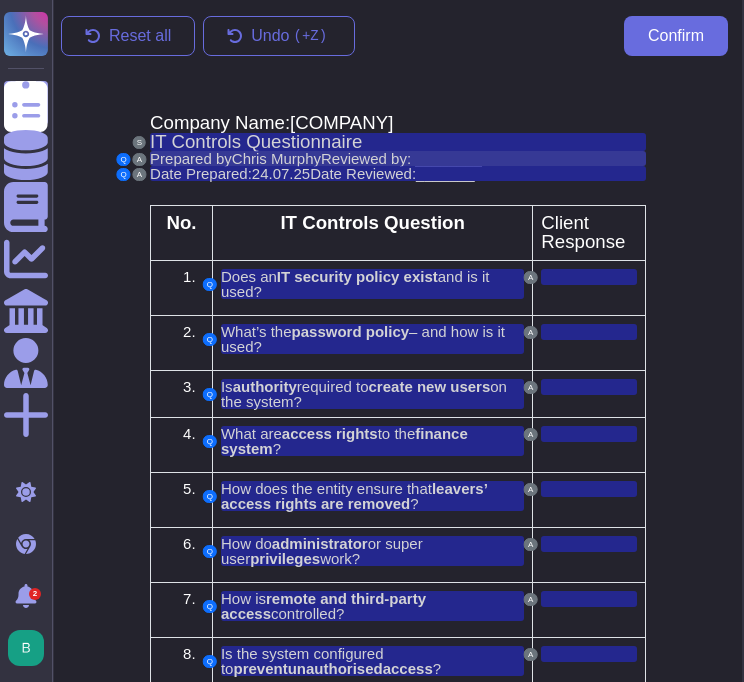 click on "Prepared by" at bounding box center [191, 158] 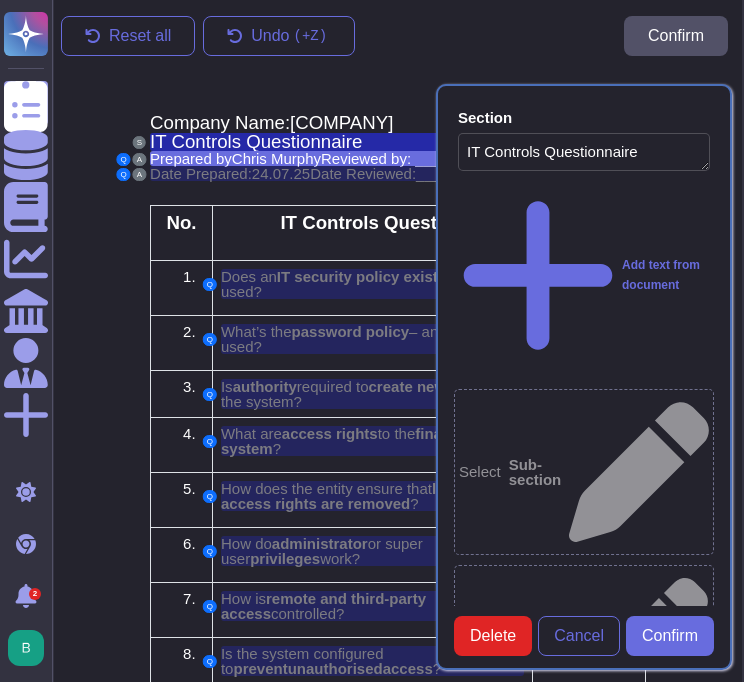 type on "IT Controls Questionnaire" 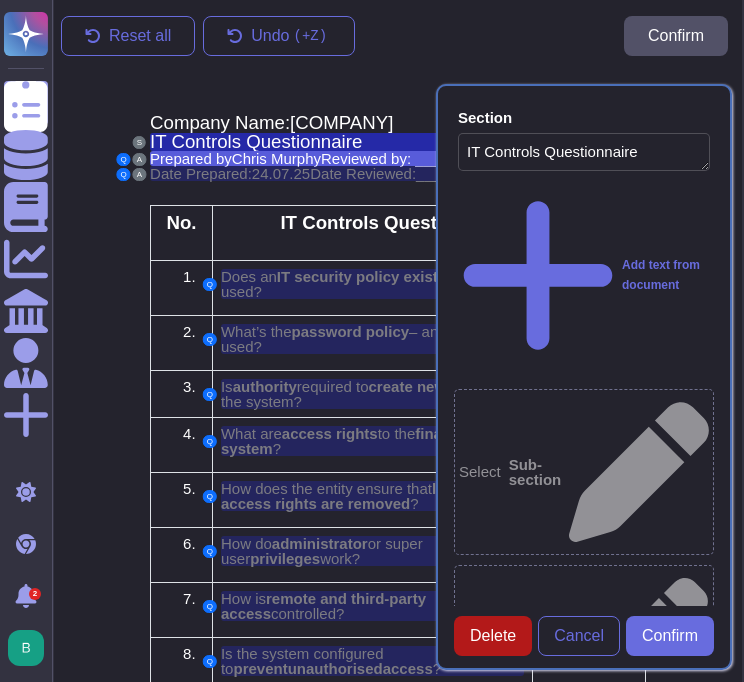 click on "Delete" at bounding box center [493, 636] 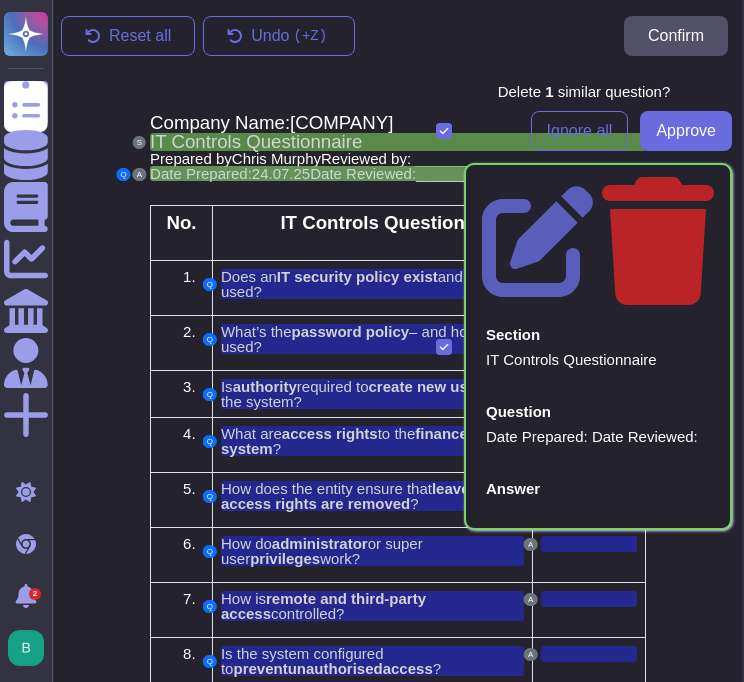 click on "Date Prepared:" at bounding box center [201, 173] 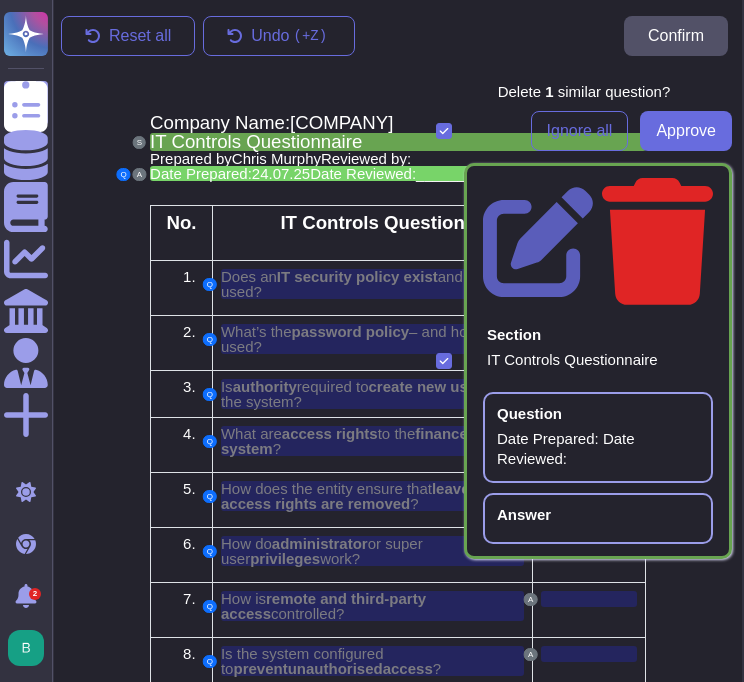 click 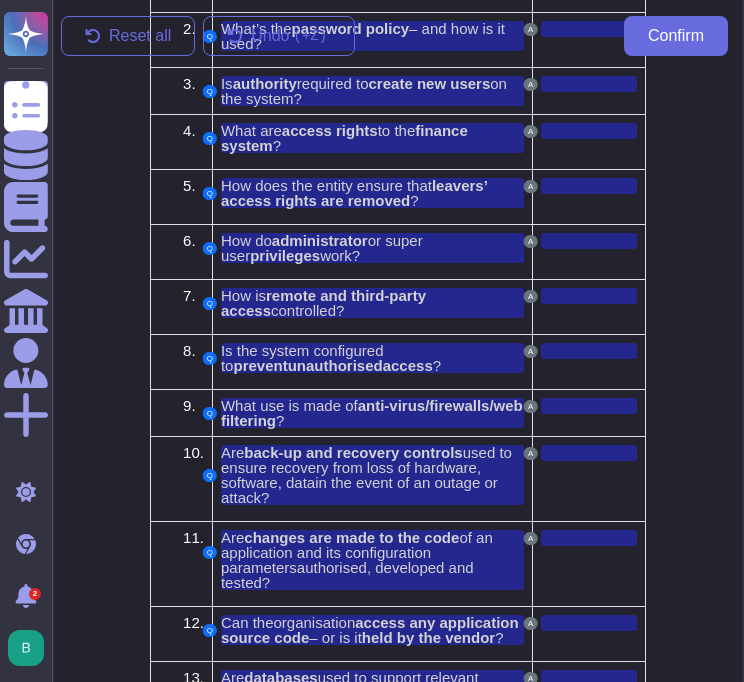 scroll, scrollTop: 613, scrollLeft: 0, axis: vertical 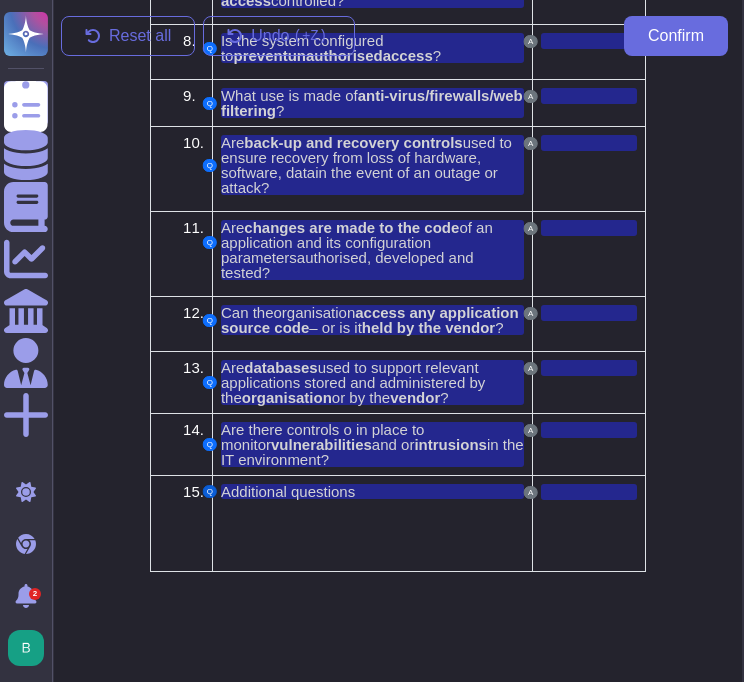 click on "Q" at bounding box center (210, 491) 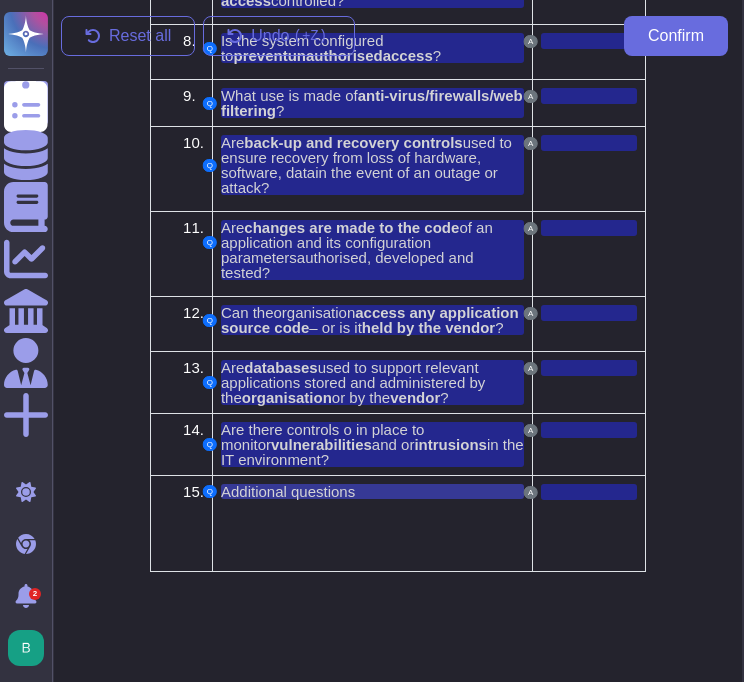 click on "Additional questions" at bounding box center [288, 491] 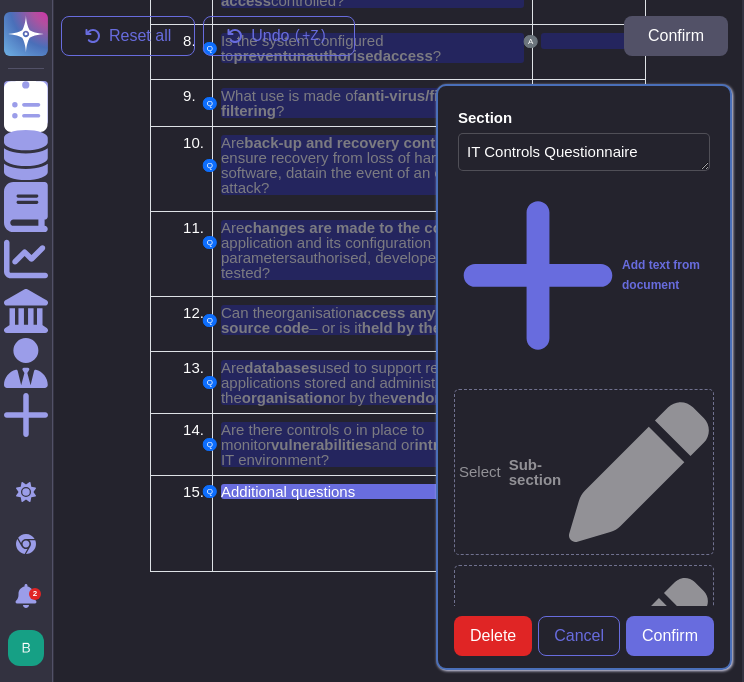 type on "IT Controls Questionnaire" 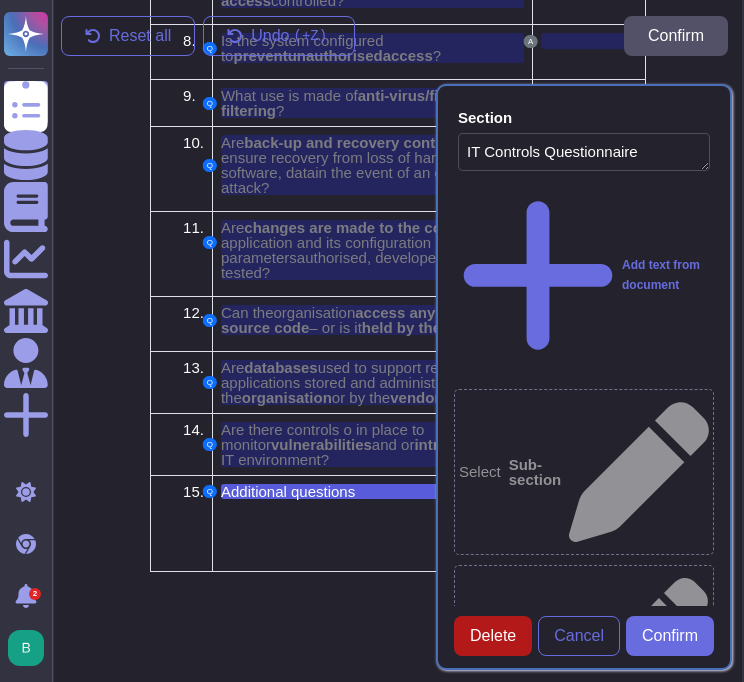 click on "Delete" at bounding box center (493, 636) 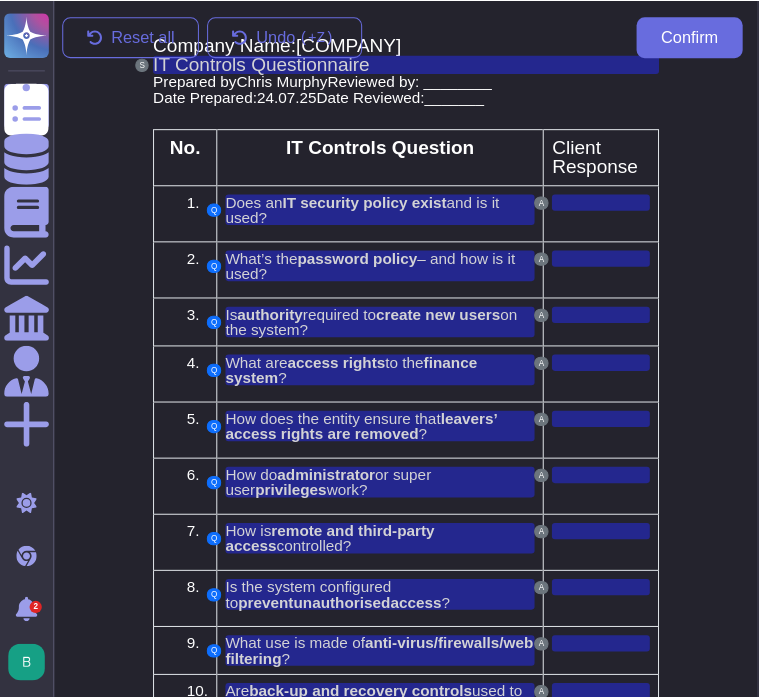 scroll, scrollTop: 13, scrollLeft: 0, axis: vertical 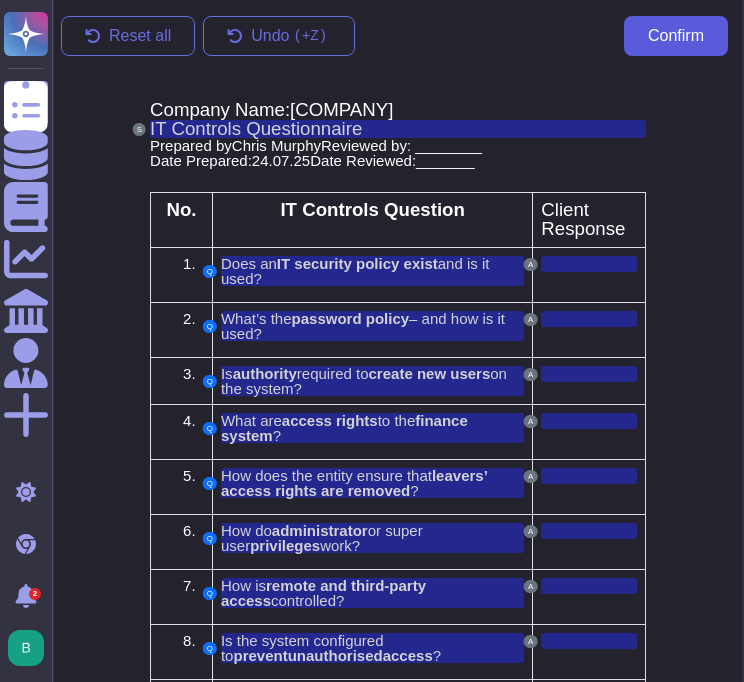 click on "Confirm" at bounding box center (676, 36) 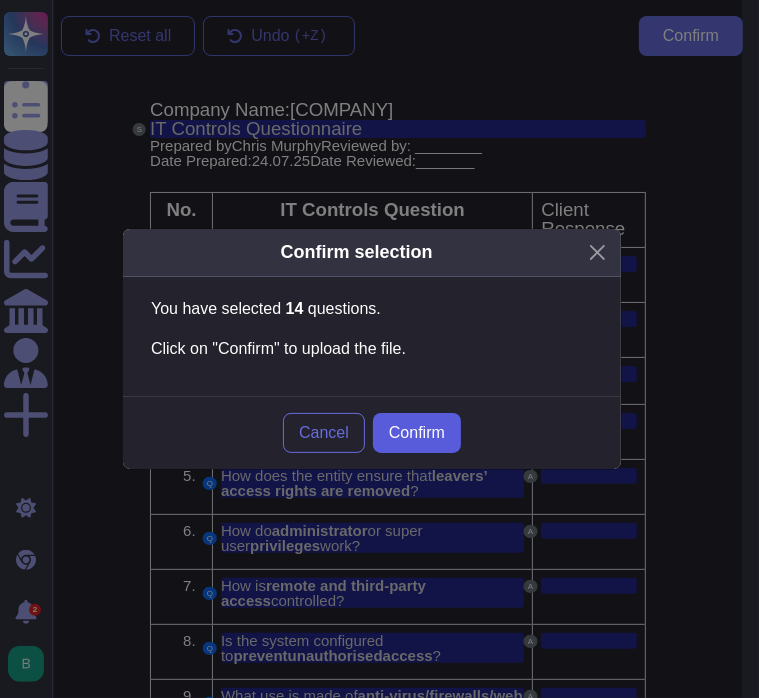 click on "Confirm" at bounding box center [417, 433] 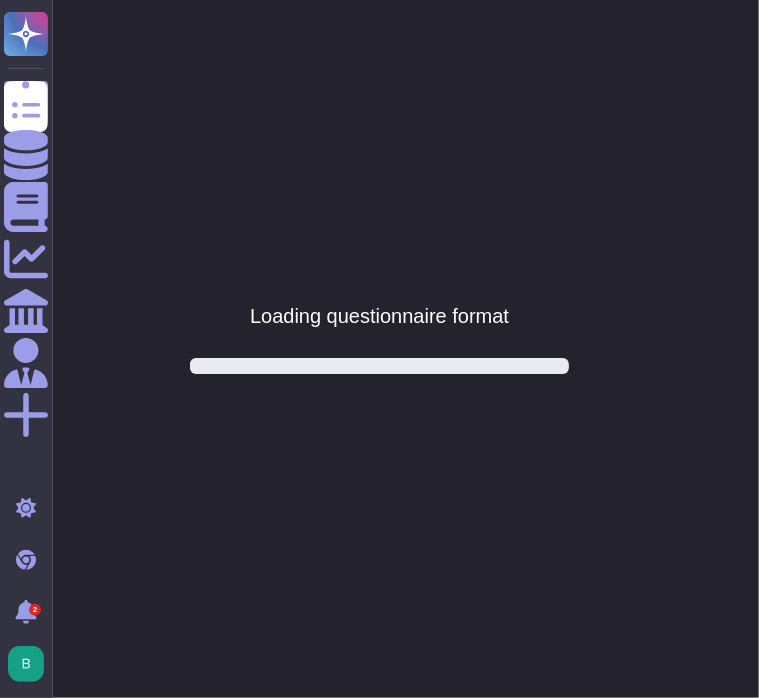 scroll, scrollTop: 0, scrollLeft: 0, axis: both 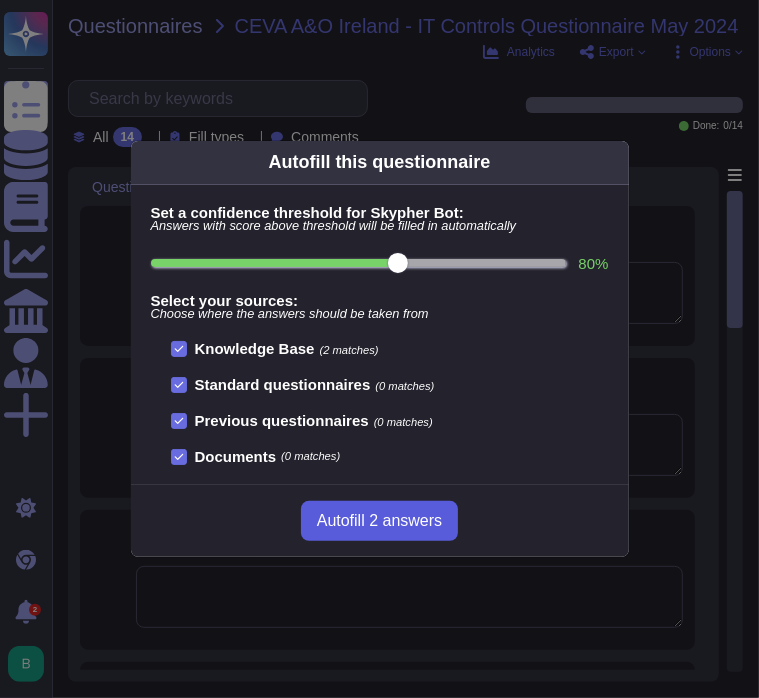 click on "Autofill 2 answers" at bounding box center [379, 521] 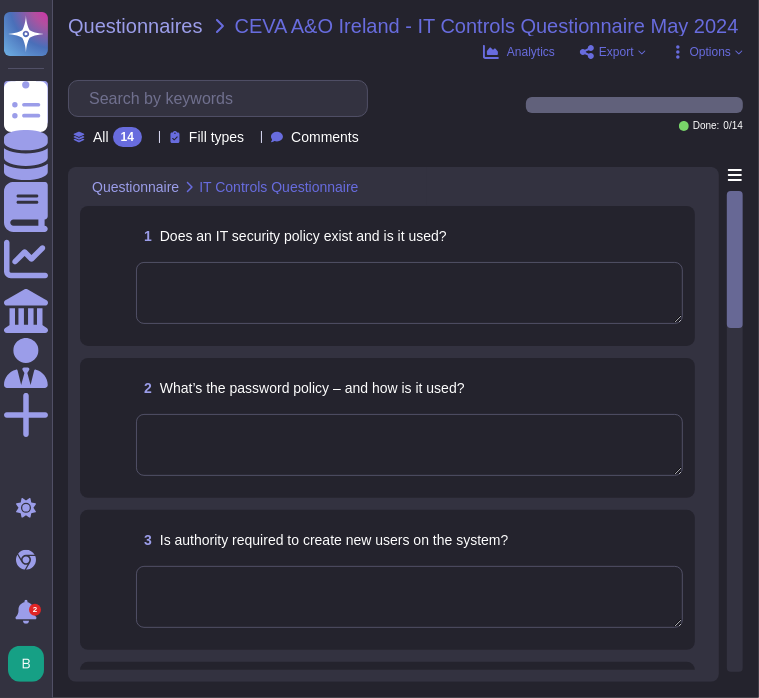 type on "Customer Security in Contracts
Ref #265" 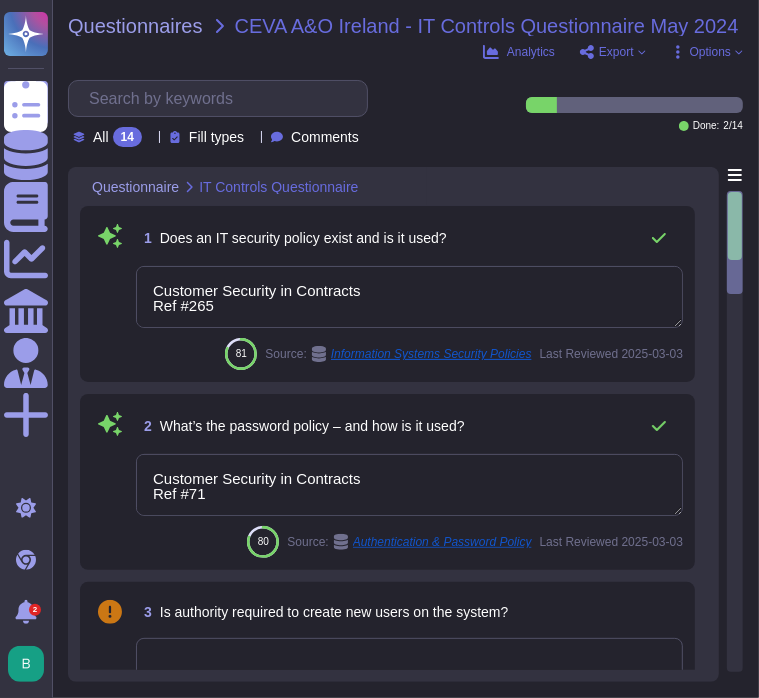 click on "Customer Security in Contracts
Ref #265" at bounding box center [409, 297] 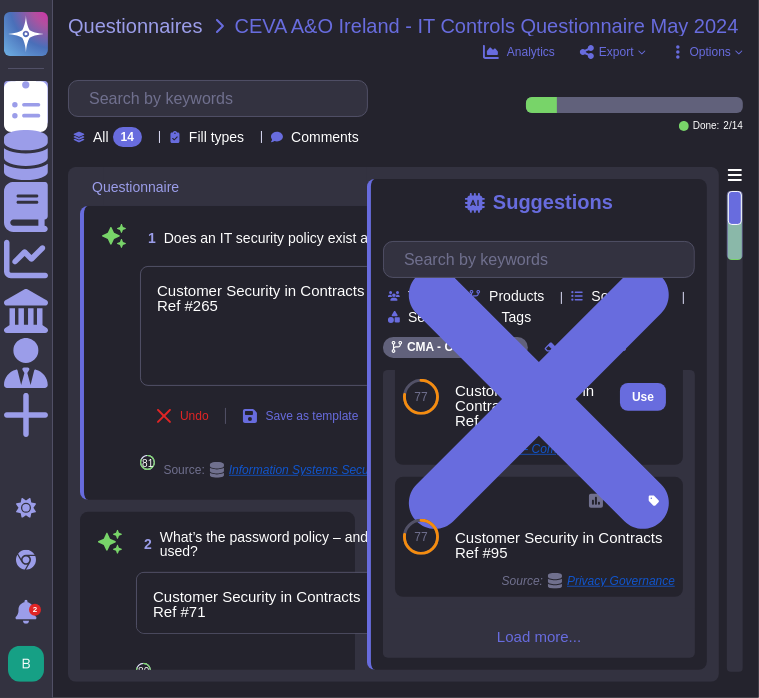 scroll, scrollTop: 456, scrollLeft: 0, axis: vertical 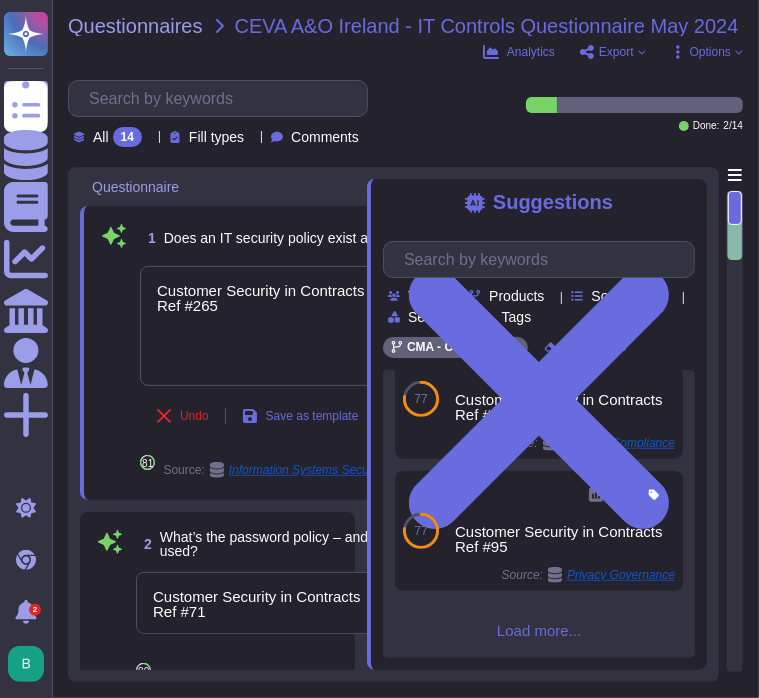 click on "Load more..." at bounding box center (539, 630) 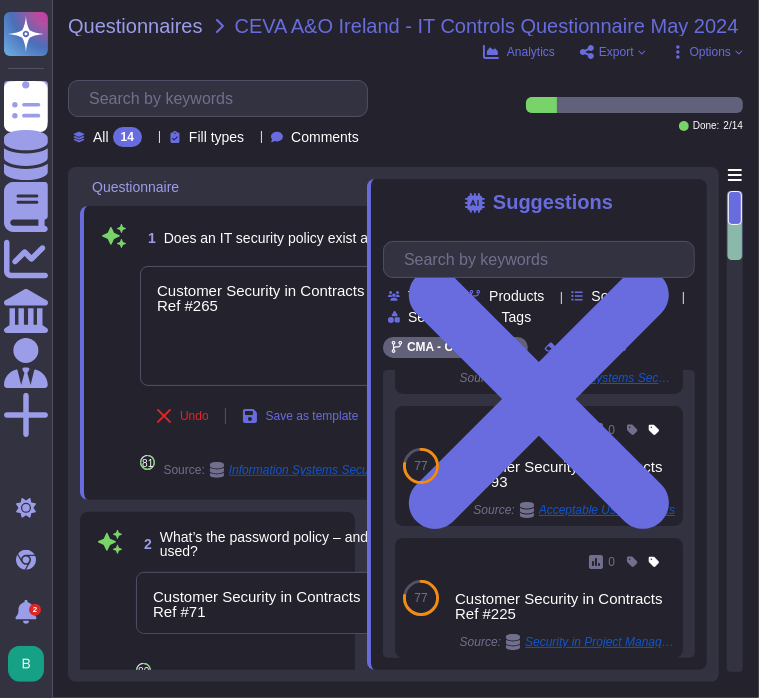 scroll, scrollTop: 0, scrollLeft: 0, axis: both 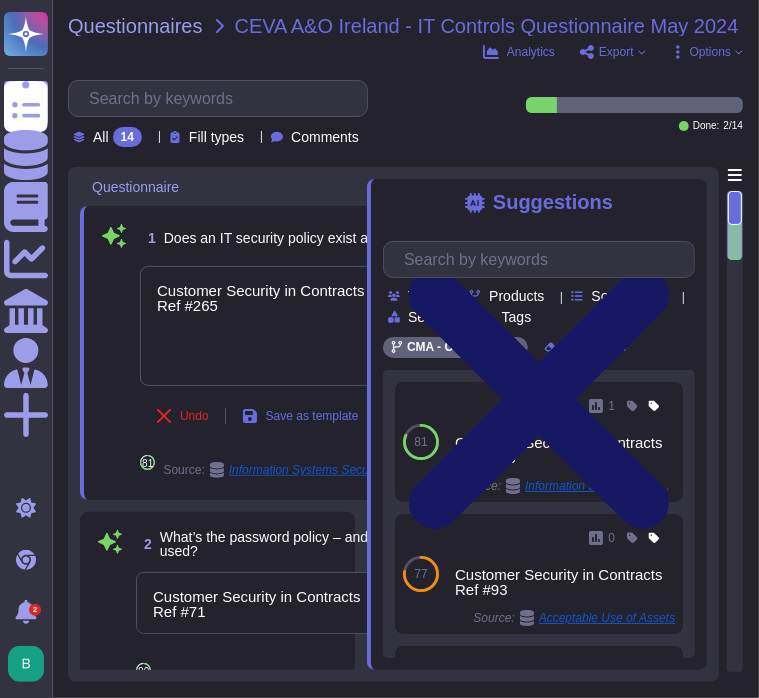 click 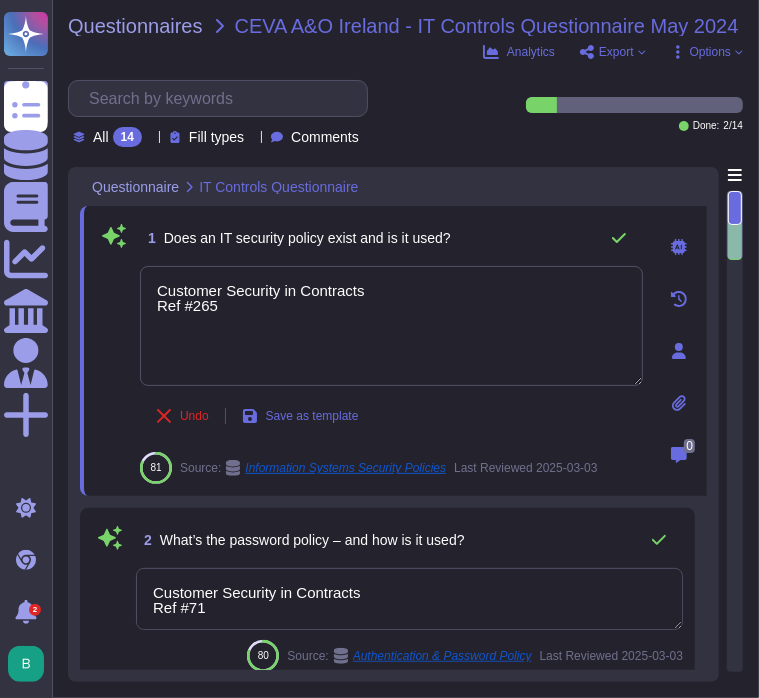drag, startPoint x: 372, startPoint y: 321, endPoint x: 136, endPoint y: 281, distance: 239.36583 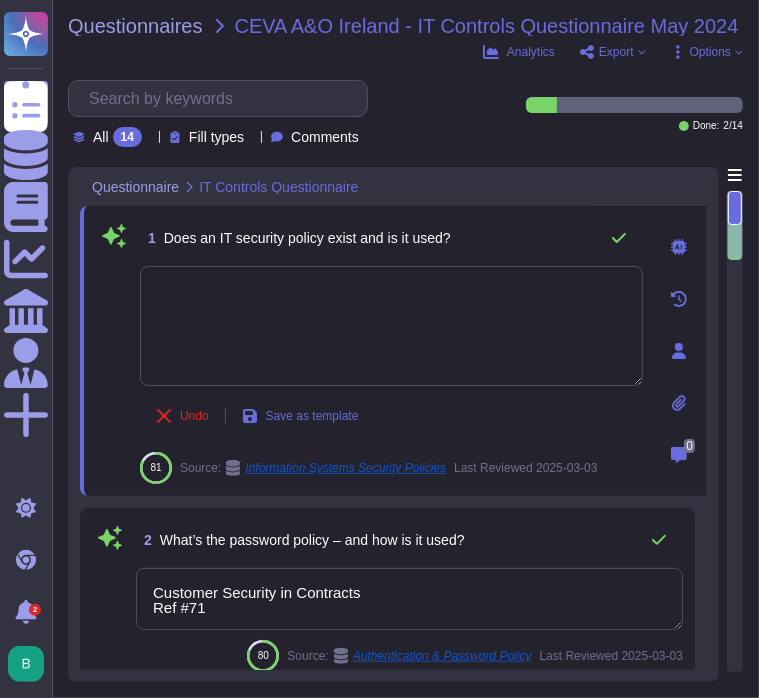 click on "Does an IT security policy exist and is it used?" at bounding box center [307, 238] 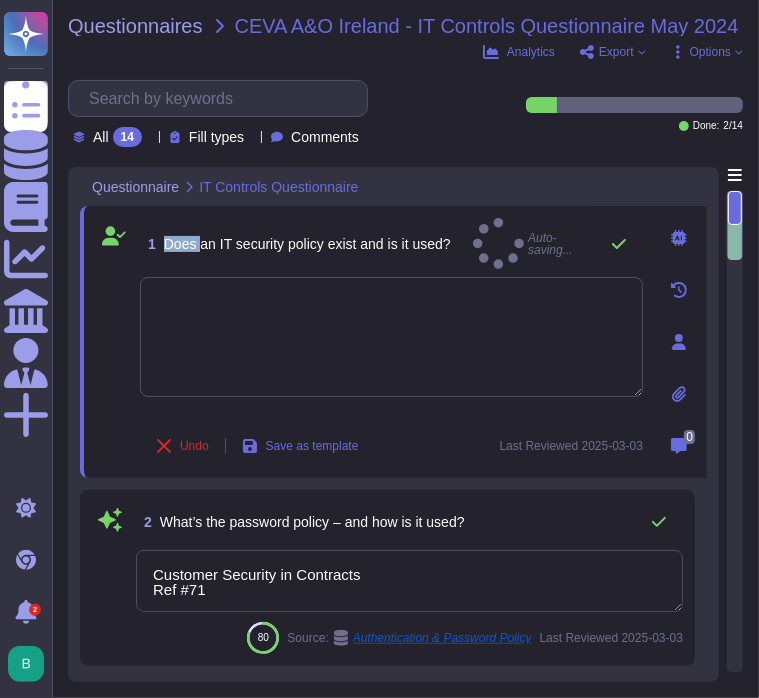 click on "Does an IT security policy exist and is it used?" at bounding box center (307, 244) 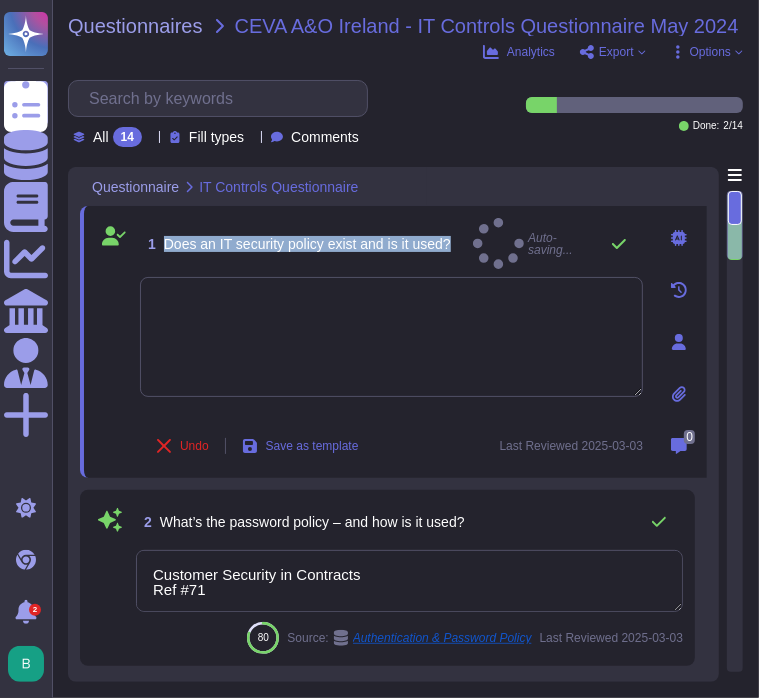 click on "Does an IT security policy exist and is it used?" at bounding box center (307, 244) 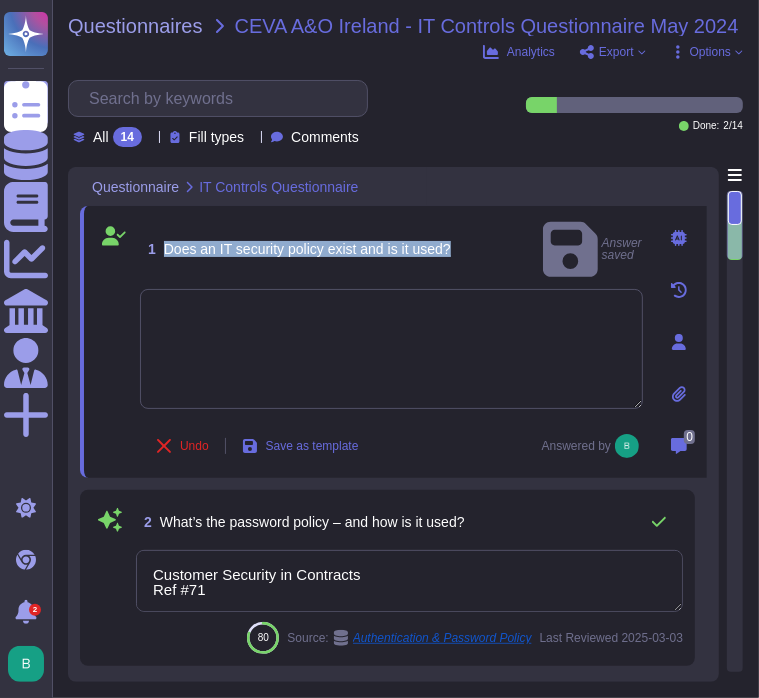 copy on "Does an IT security policy exist and is it used?" 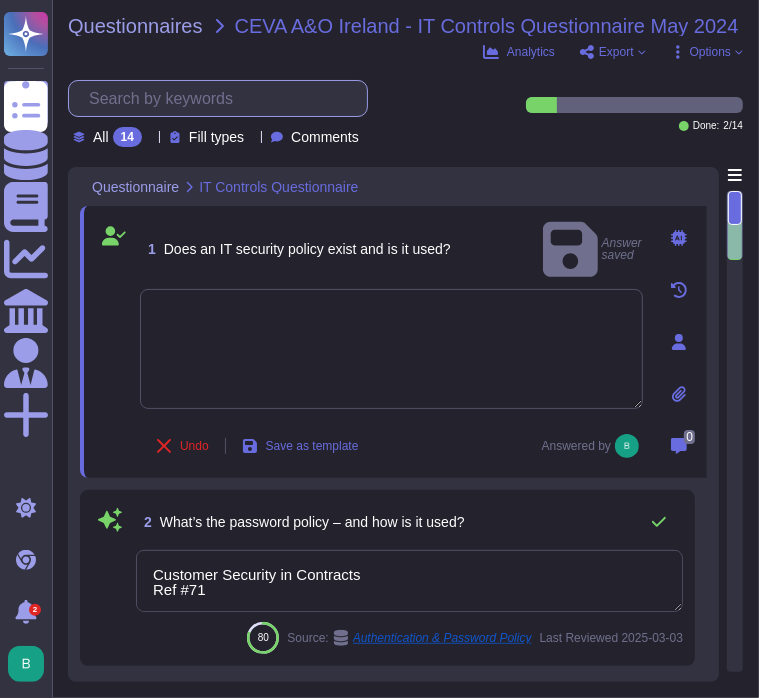 click at bounding box center [223, 98] 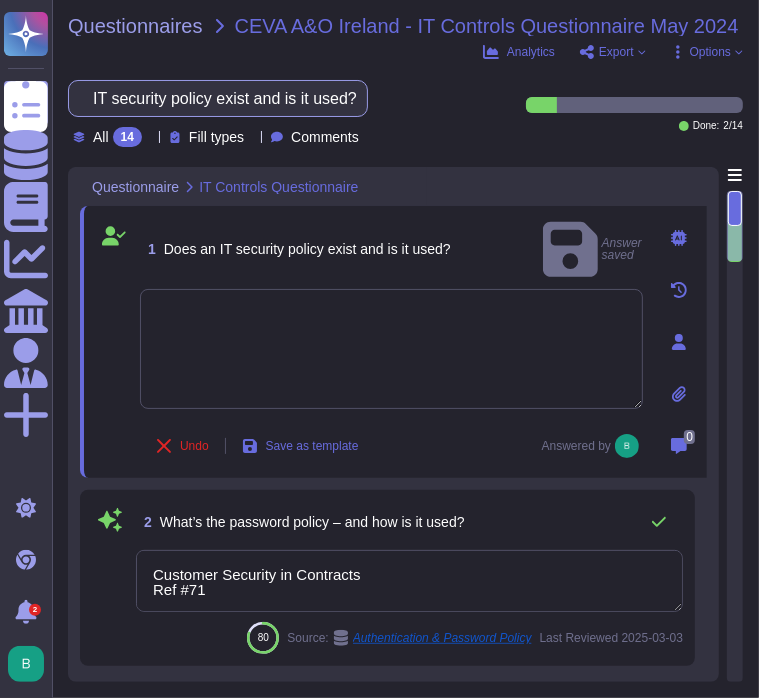 type 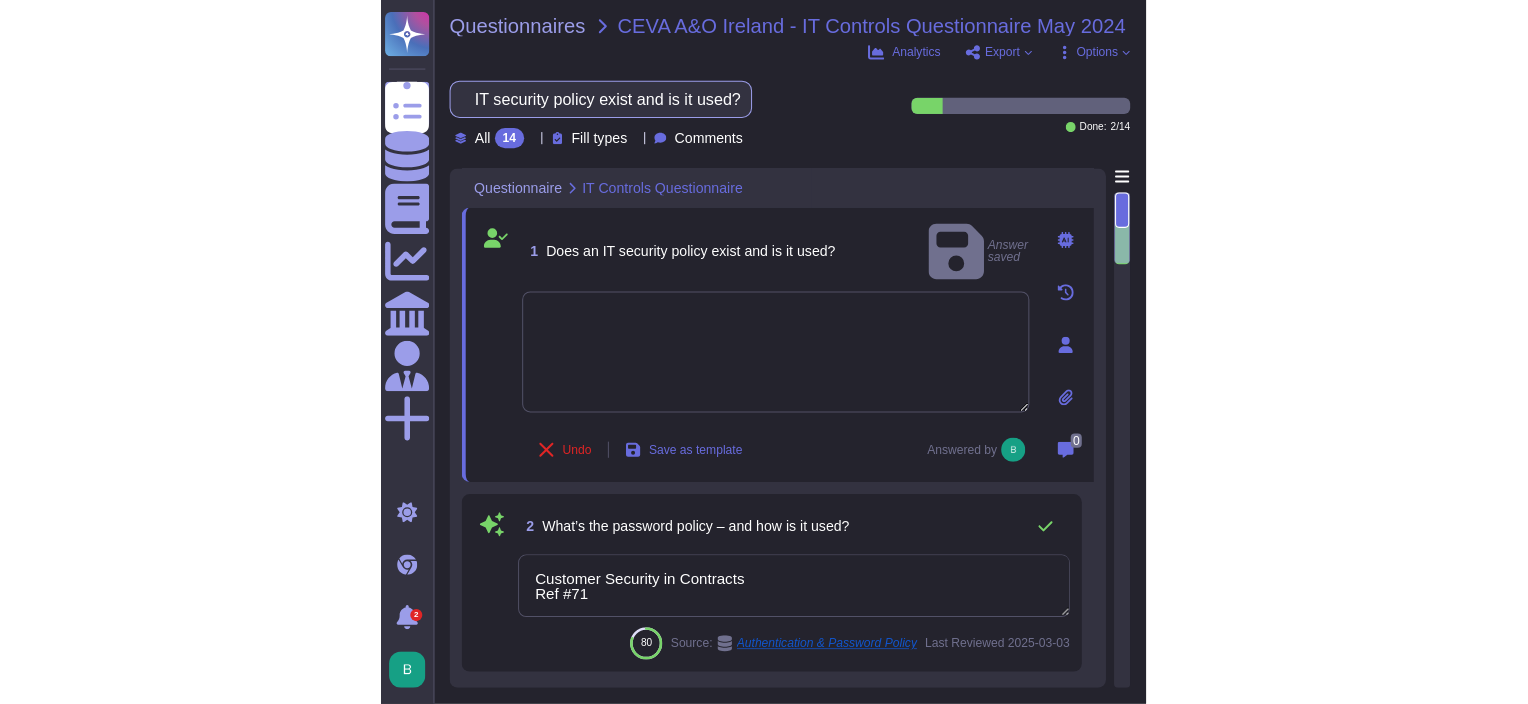 scroll, scrollTop: 0, scrollLeft: 0, axis: both 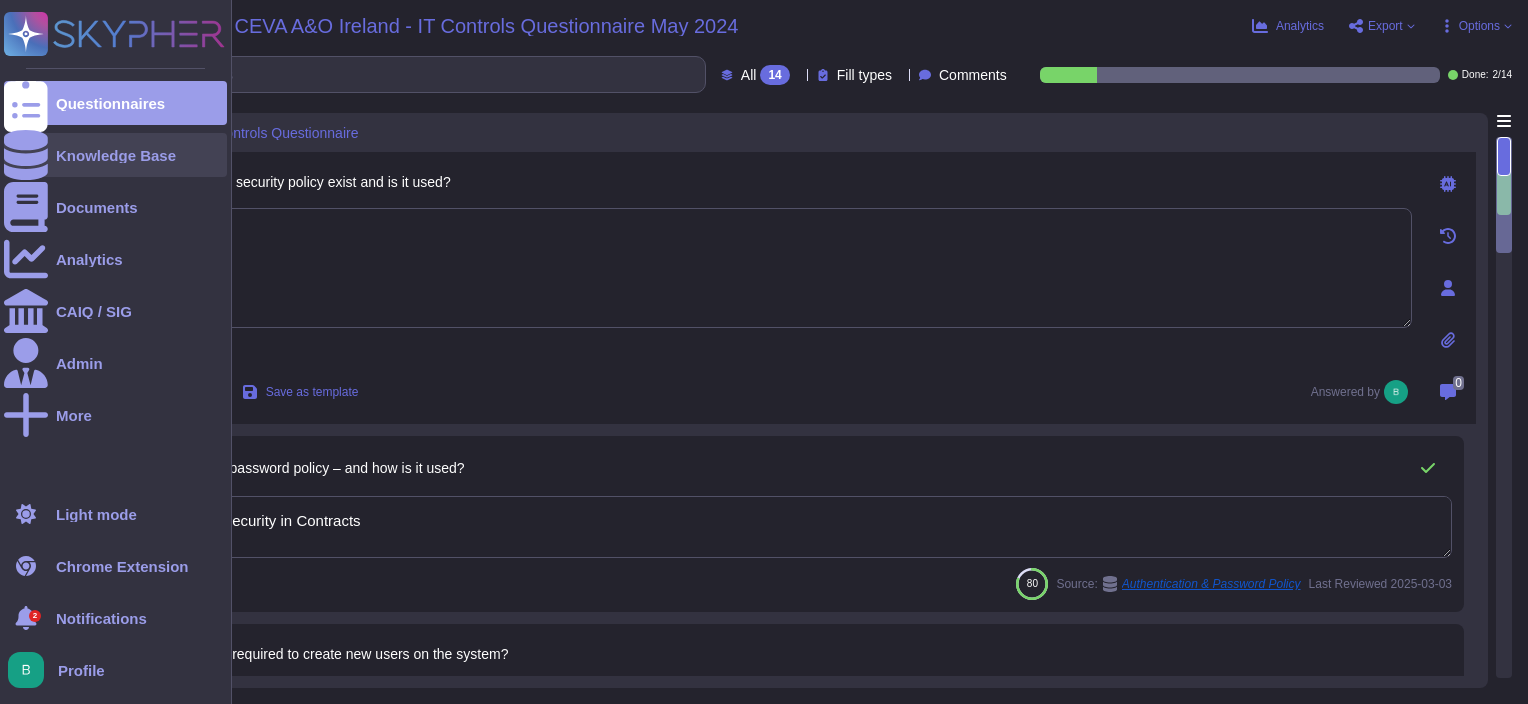 click 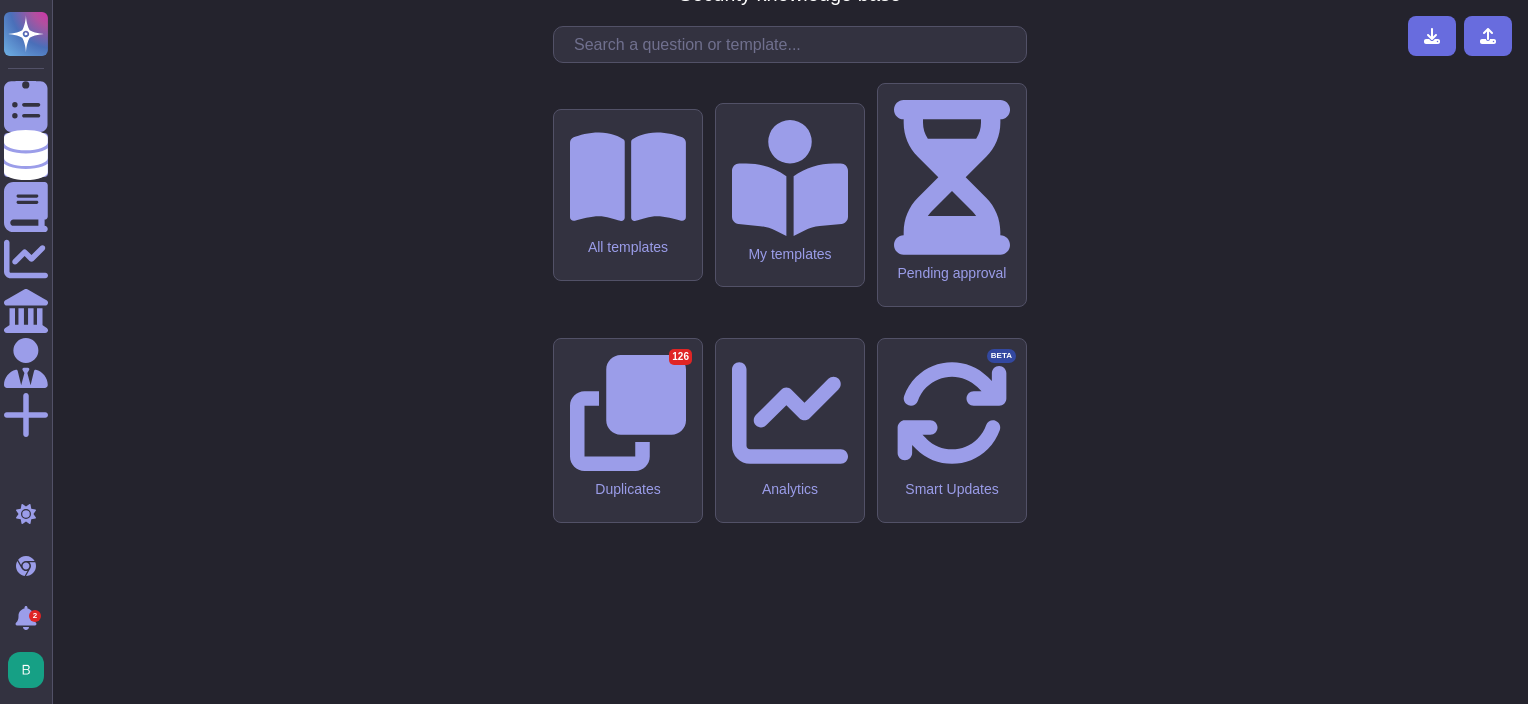 click at bounding box center [795, 44] 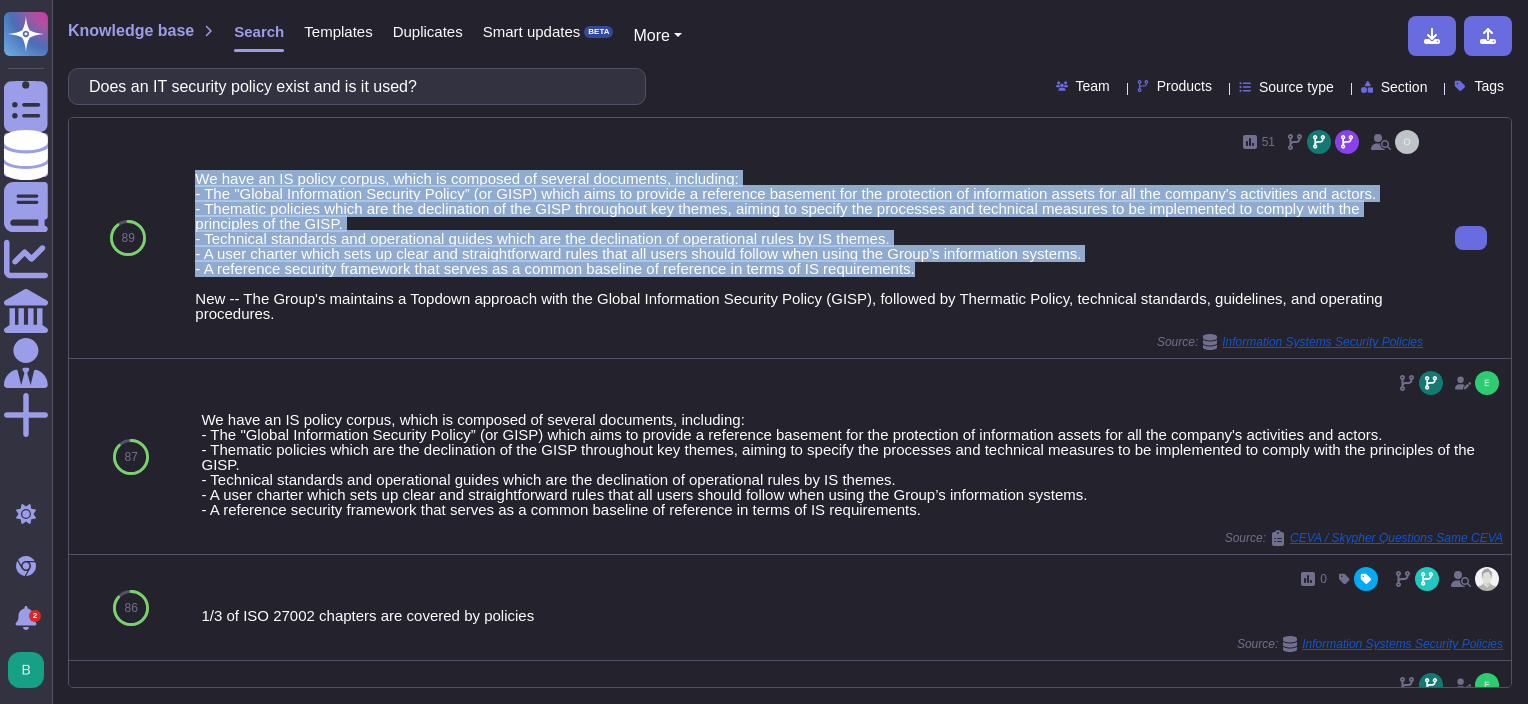 drag, startPoint x: 192, startPoint y: 171, endPoint x: 968, endPoint y: 265, distance: 781.67255 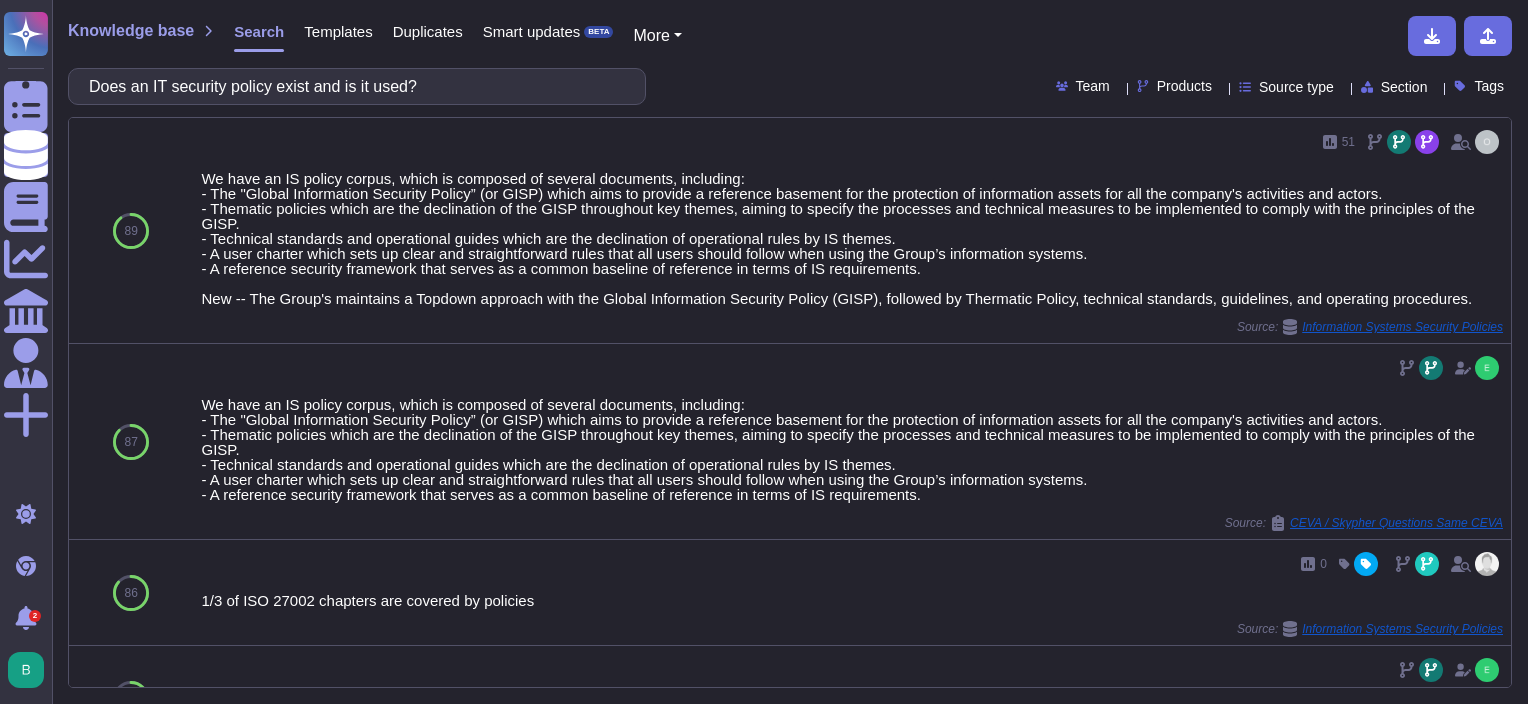 click 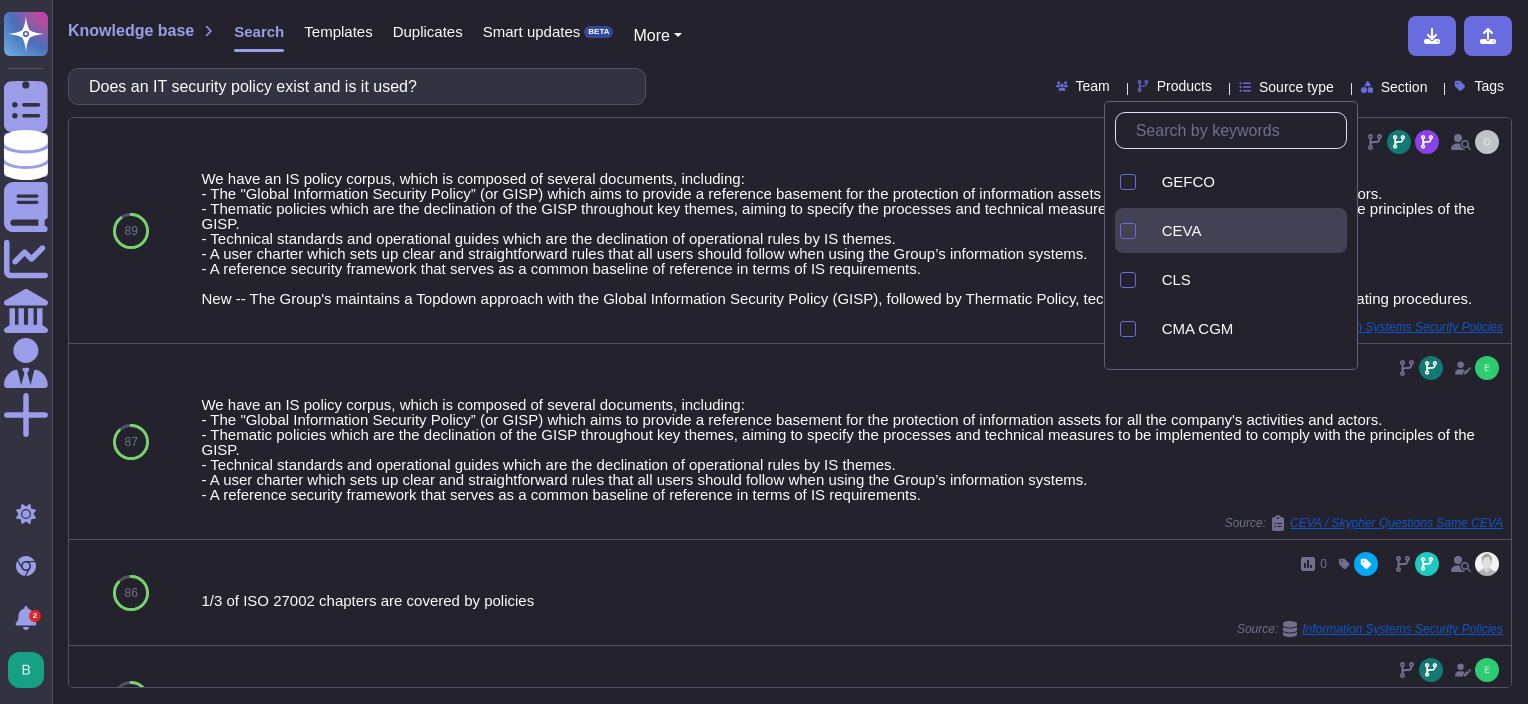 click 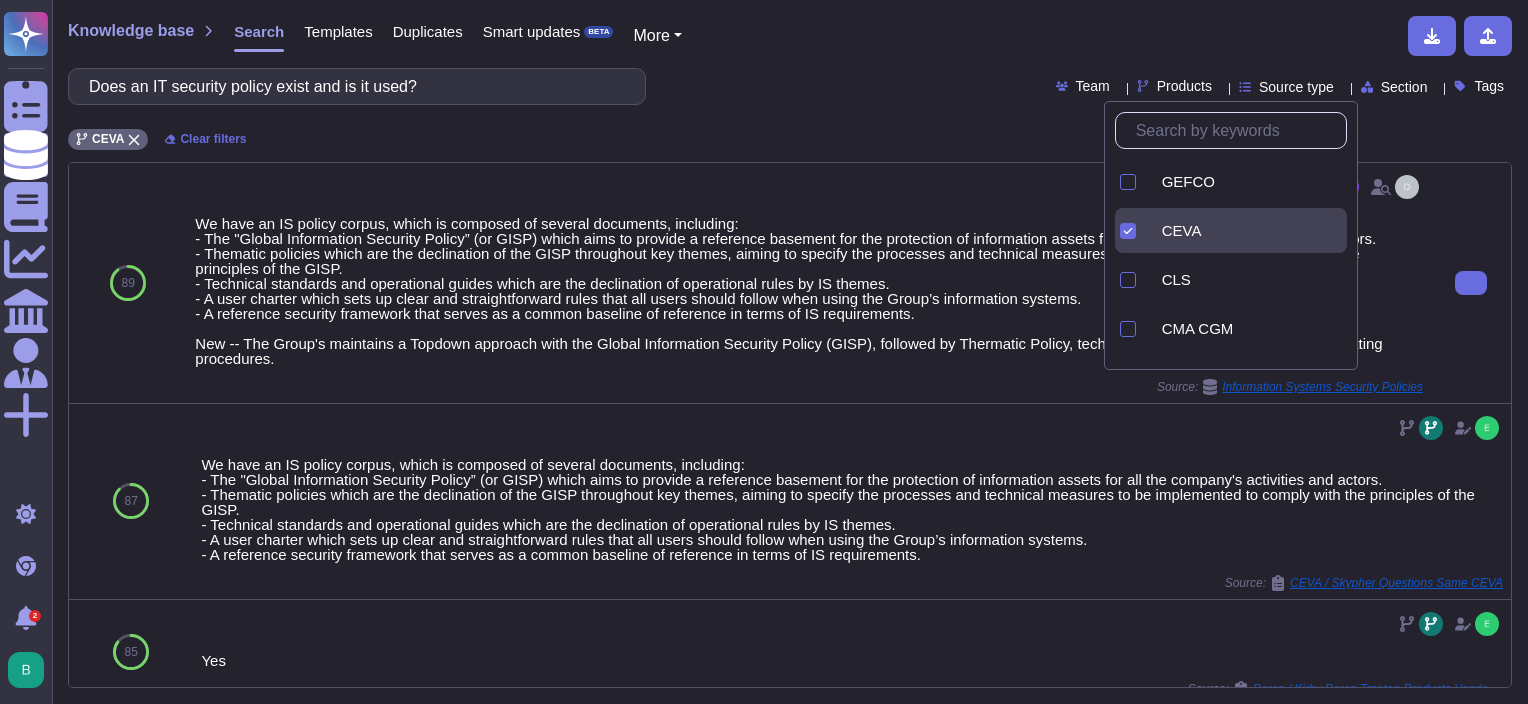 click on "51" at bounding box center [809, 187] 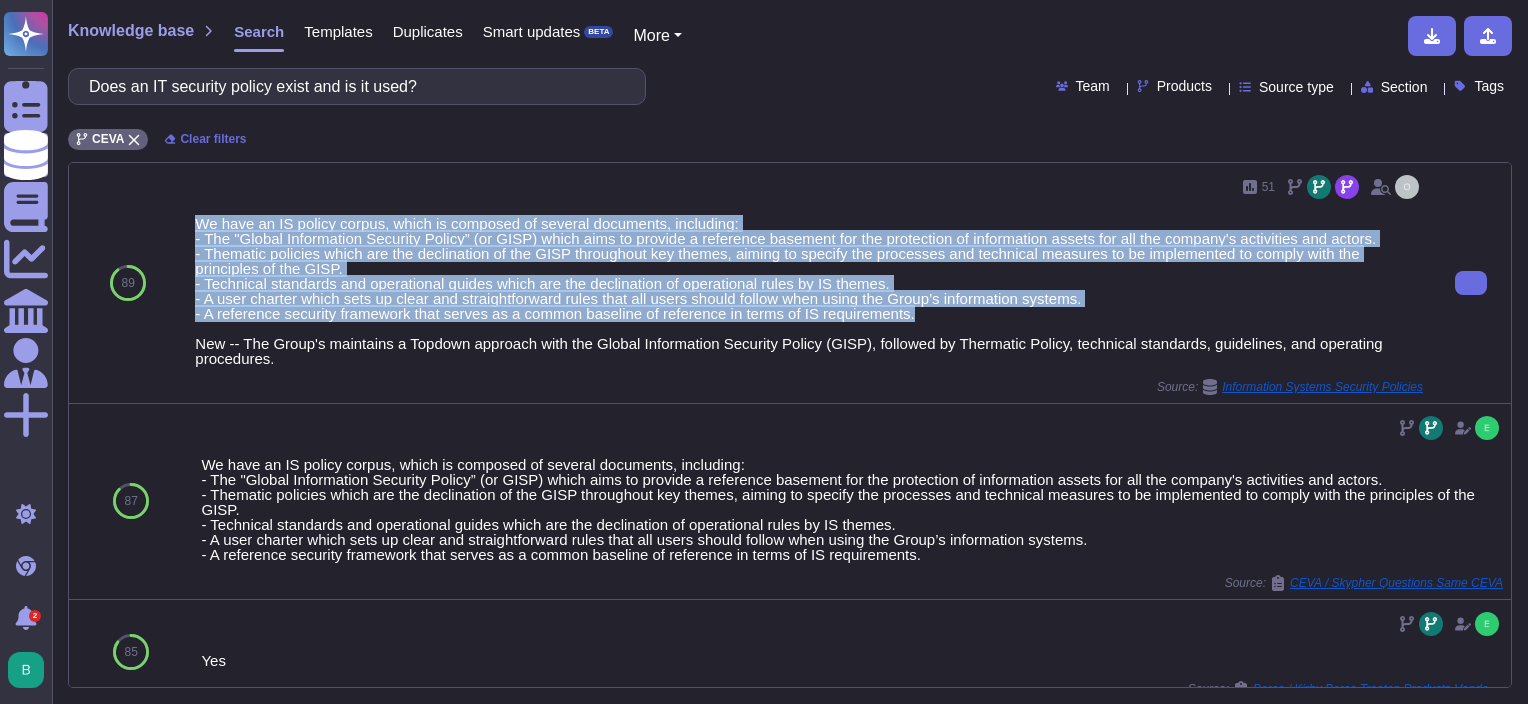 drag, startPoint x: 931, startPoint y: 313, endPoint x: 187, endPoint y: 223, distance: 749.42377 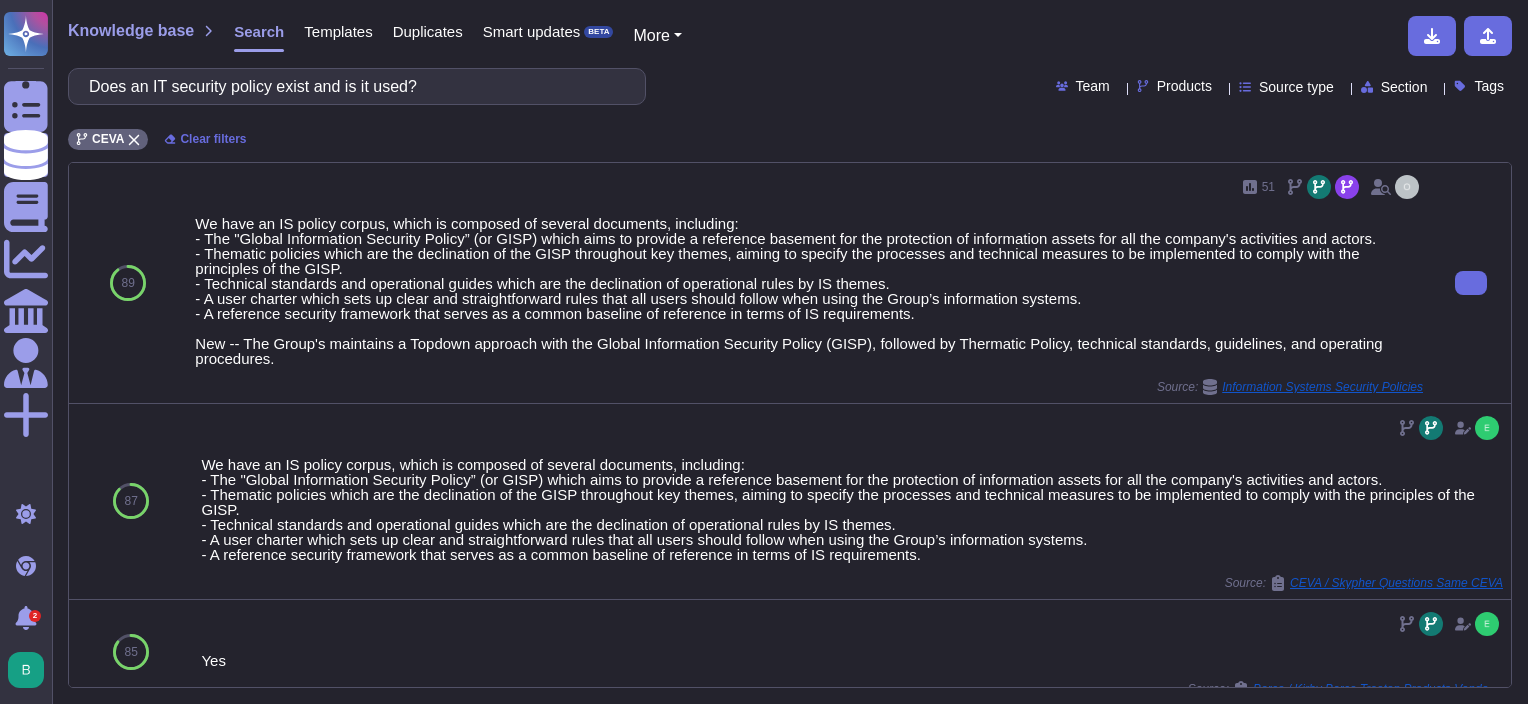 click on "New -- The Group's maintains a Topdown approach with the Global Information Security Policy (GISP), followed by Thermatic Policy, technical standards, guidelines, and operating procedures. Source: [SOURCE]" at bounding box center (809, 283) 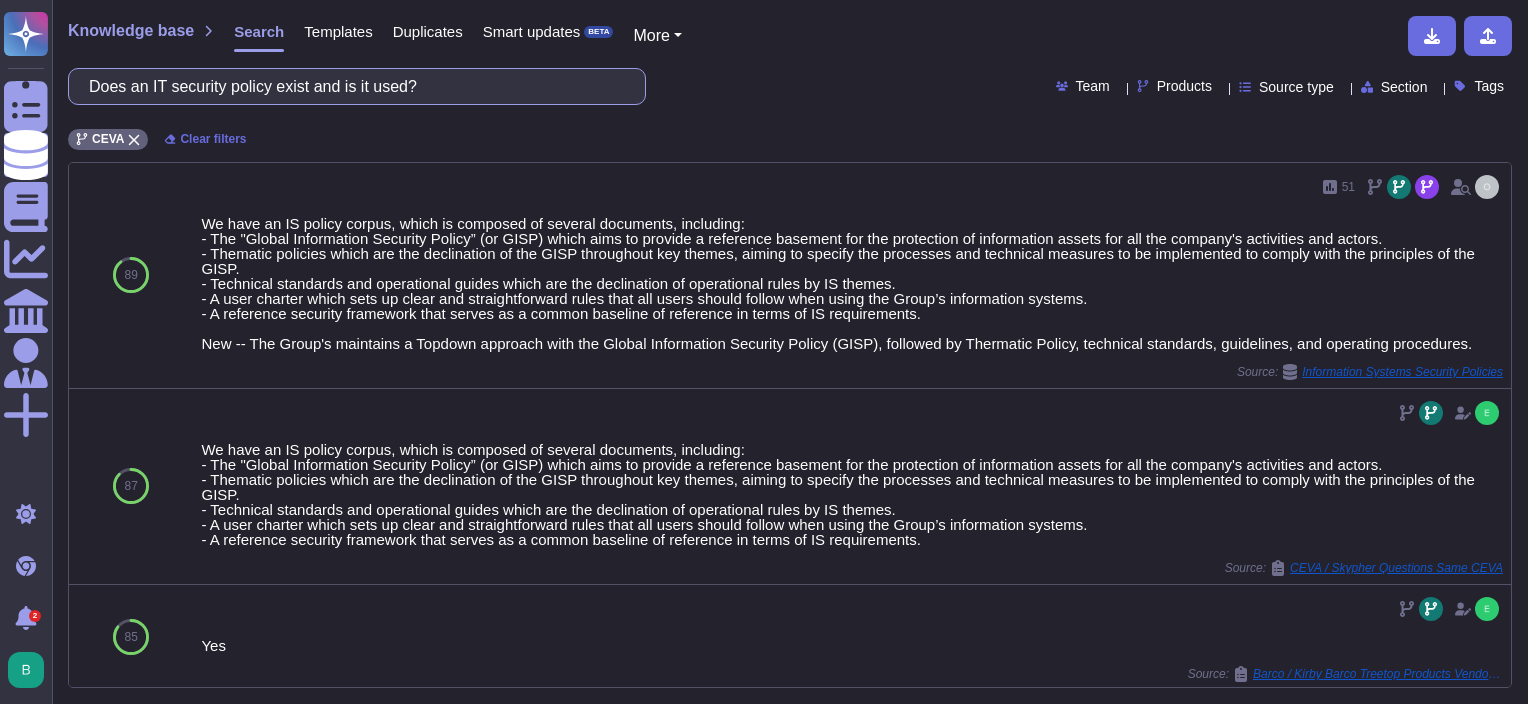 click on "Does an IT security policy exist and is it used?" at bounding box center (352, 86) 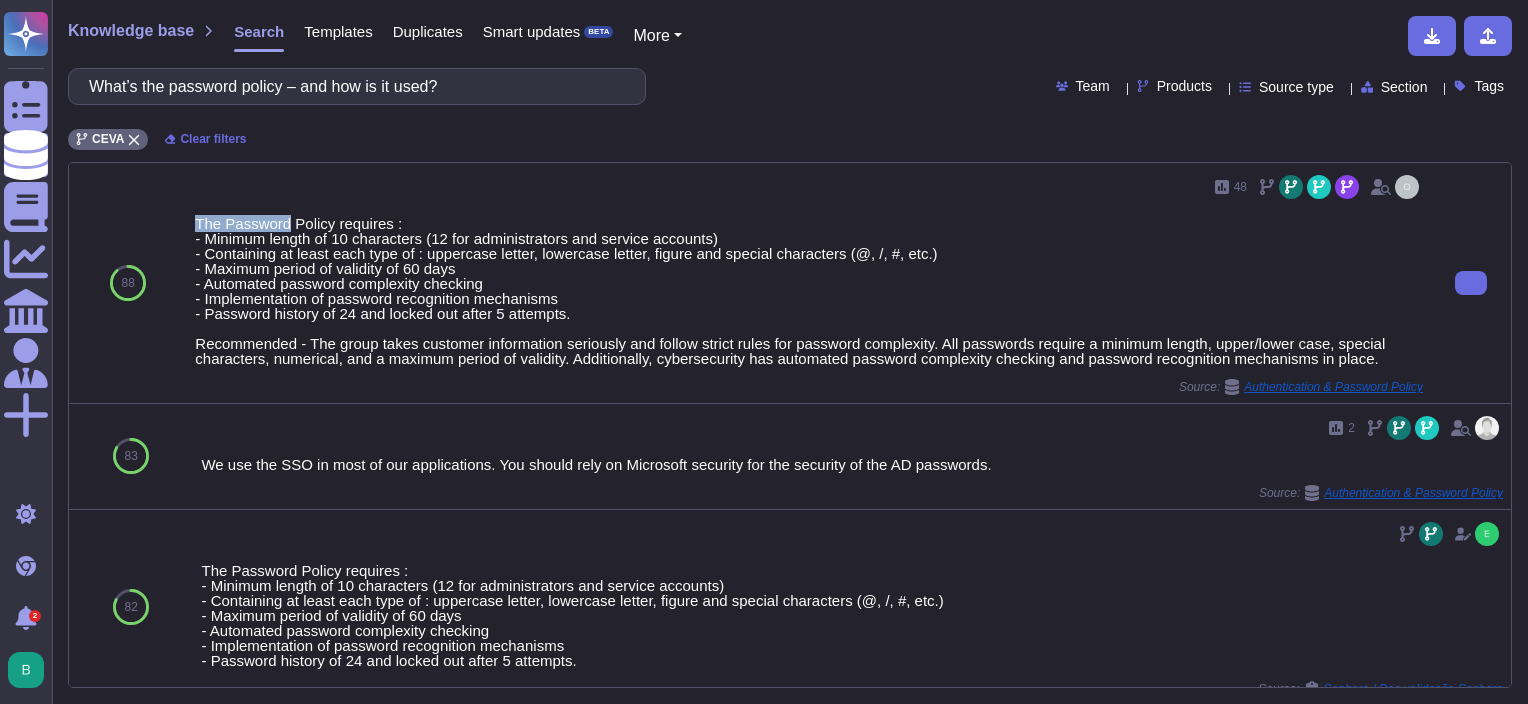 drag, startPoint x: 193, startPoint y: 217, endPoint x: 281, endPoint y: 213, distance: 88.09086 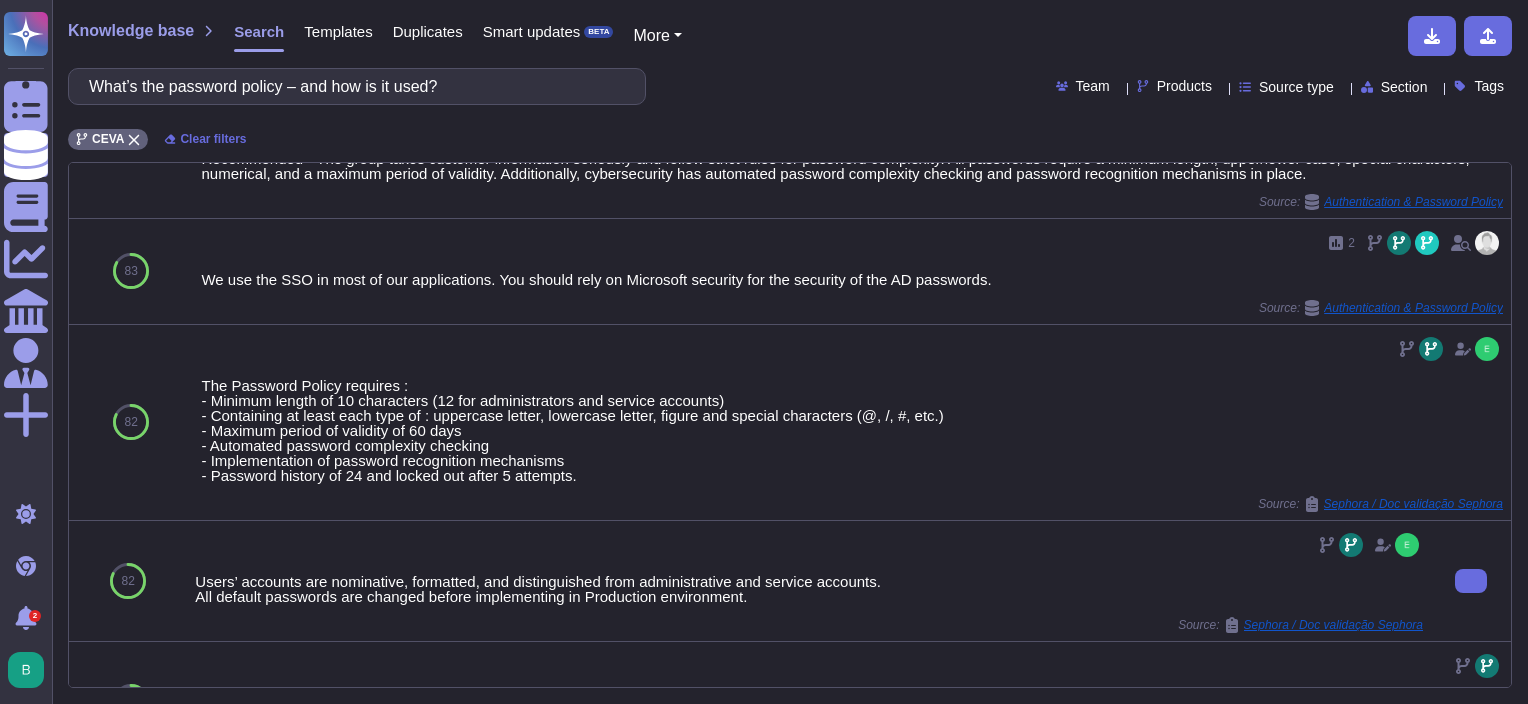 scroll, scrollTop: 0, scrollLeft: 0, axis: both 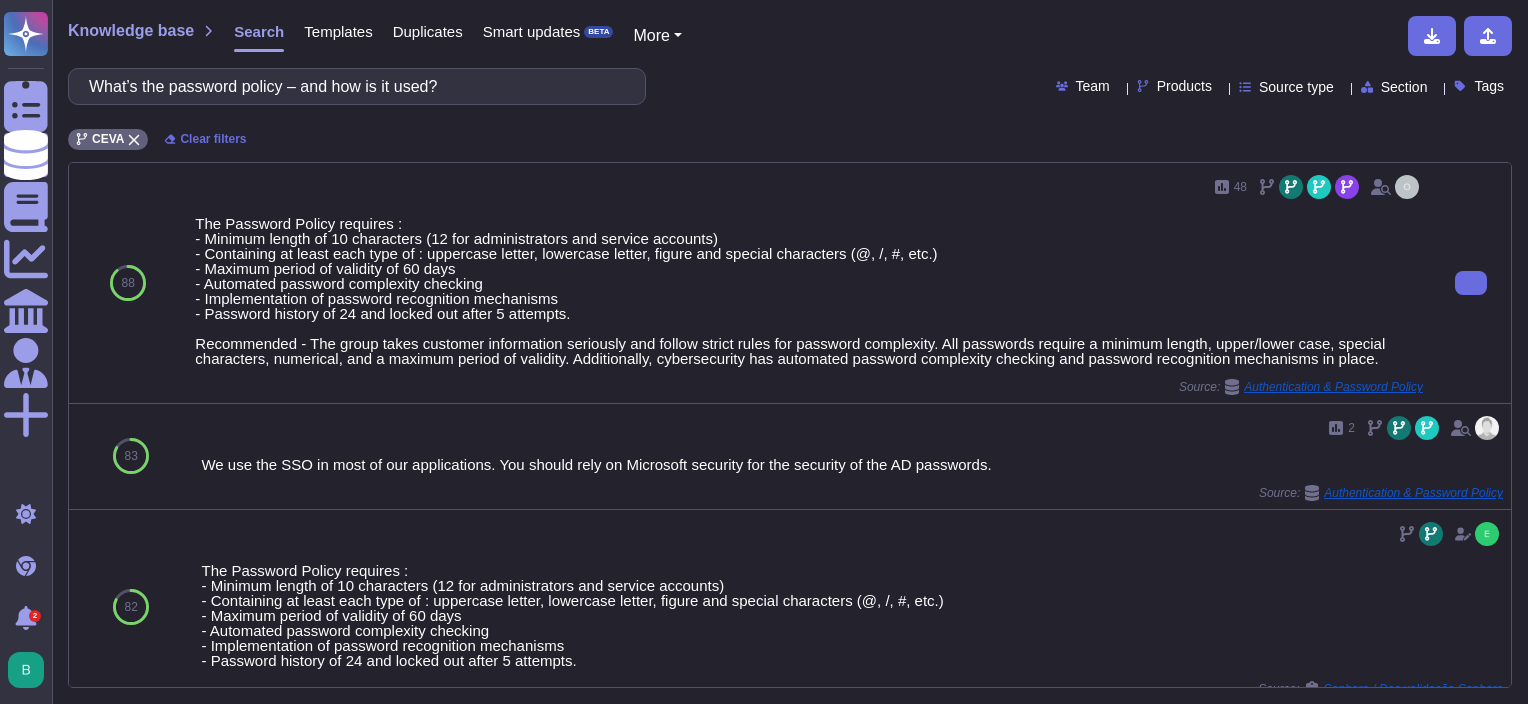 click on "The Password Policy requires :
- Minimum length of 10 characters (12 for administrators and service accounts)
- Containing at least each type of : uppercase letter, lowercase letter, figure and special characters (@, /, #, etc.)
- Maximum period of validity of 60 days
- Automated password complexity checking
- Implementation of password recognition mechanisms
- Password history of 24 and locked out after 5 attempts.
Recommended - The group takes customer information seriously and follow strict rules for password complexity. All passwords require a minimum length, upper/lower case, special characters, numerical, and a maximum period of validity. Additionally, cybersecurity has automated password complexity checking and password recognition mechanisms in place." at bounding box center [809, 291] 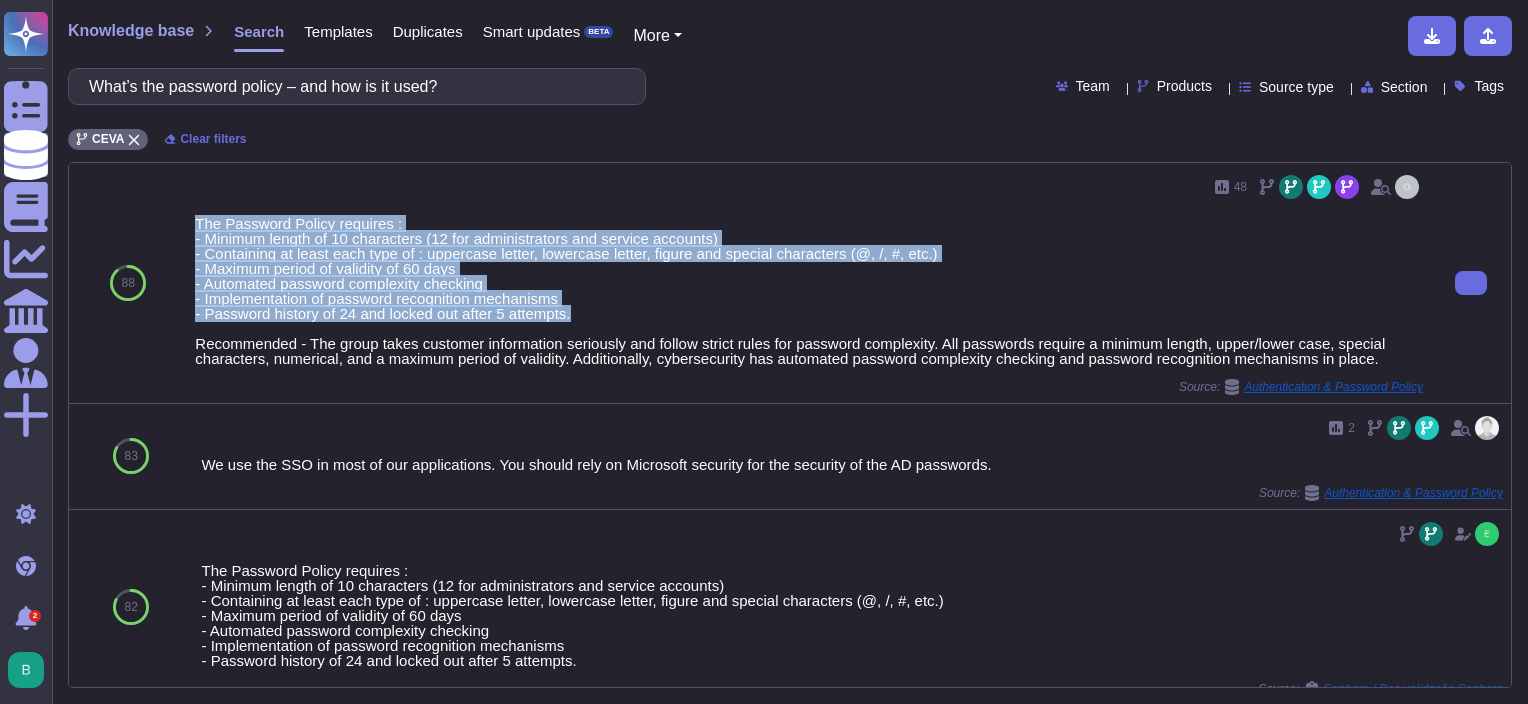 drag, startPoint x: 191, startPoint y: 216, endPoint x: 576, endPoint y: 319, distance: 398.53983 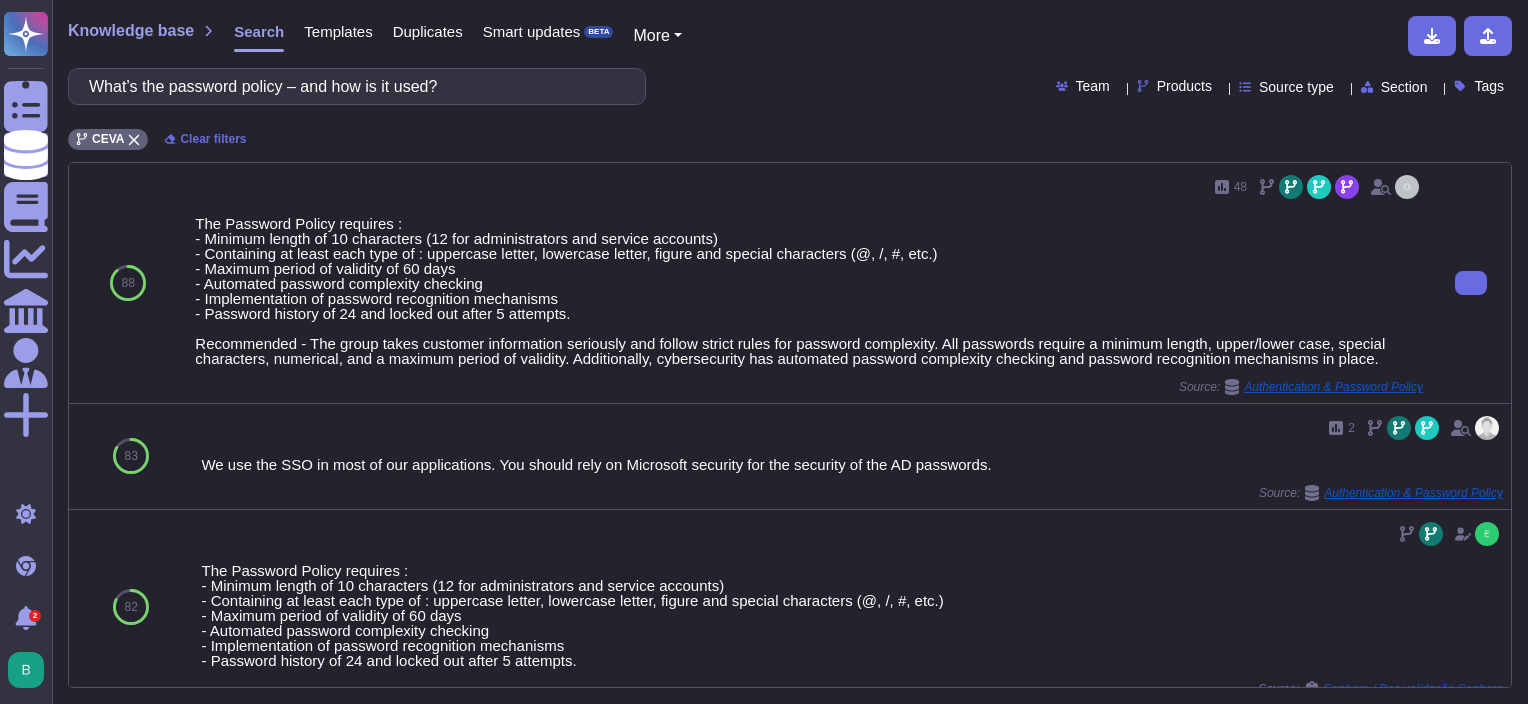 click on "The Password Policy requires :
- Minimum length of 10 characters (12 for administrators and service accounts)
- Containing at least each type of : uppercase letter, lowercase letter, figure and special characters (@, /, #, etc.)
- Maximum period of validity of 60 days
- Automated password complexity checking
- Implementation of password recognition mechanisms
- Password history of 24 and locked out after 5 attempts.
Recommended - The group takes customer information seriously and follow strict rules for password complexity. All passwords require a minimum length, upper/lower case, special characters, numerical, and a maximum period of validity. Additionally, cybersecurity has automated password complexity checking and password recognition mechanisms in place." at bounding box center [809, 291] 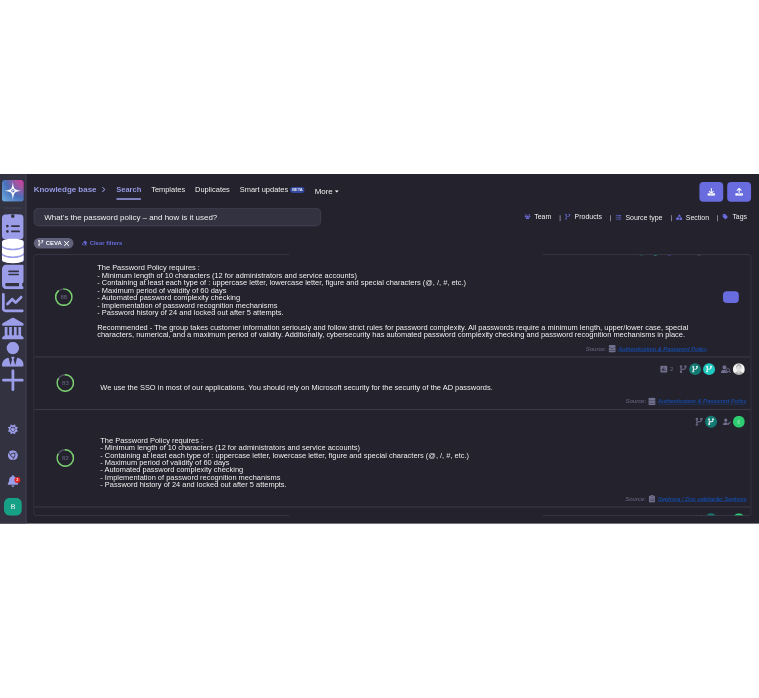 scroll, scrollTop: 0, scrollLeft: 0, axis: both 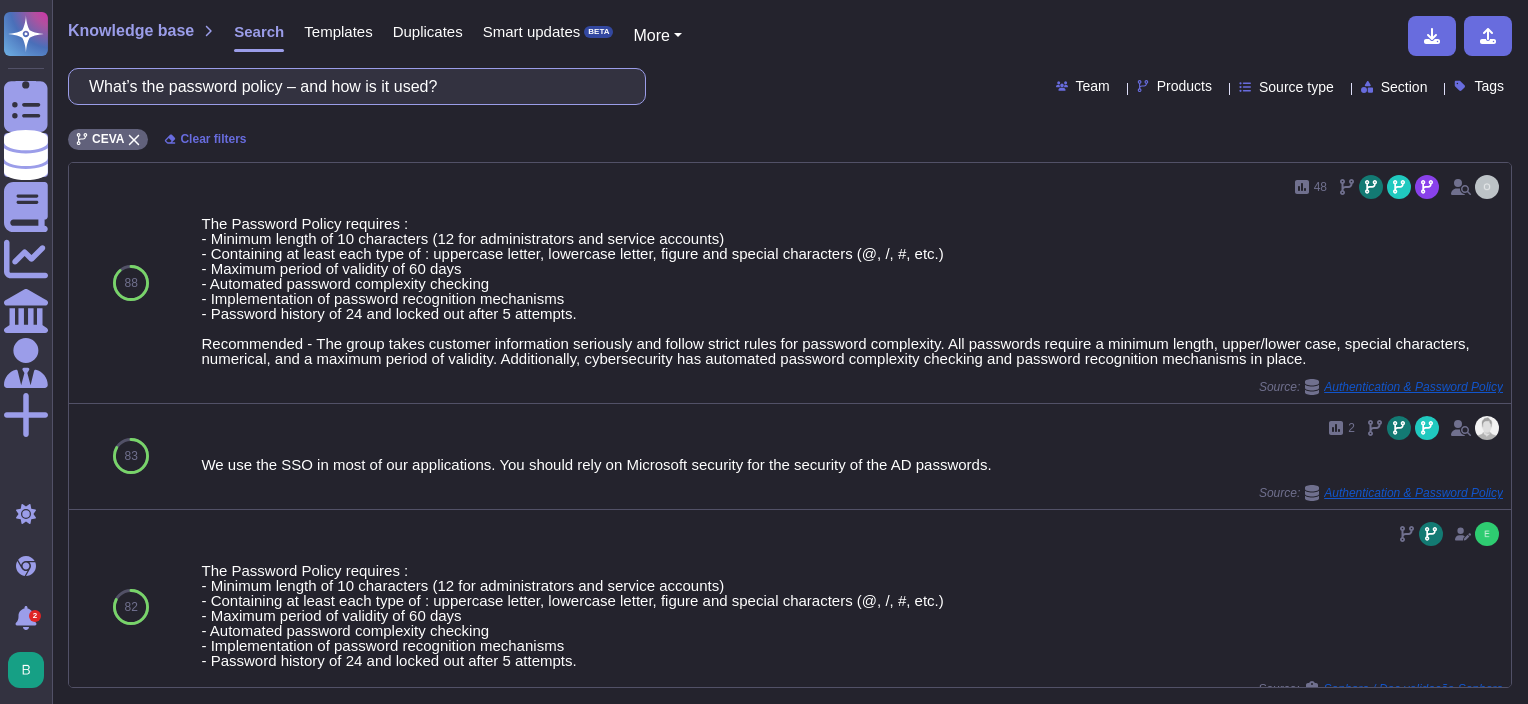 click on "What’s the password policy – and how is it used?" at bounding box center (352, 86) 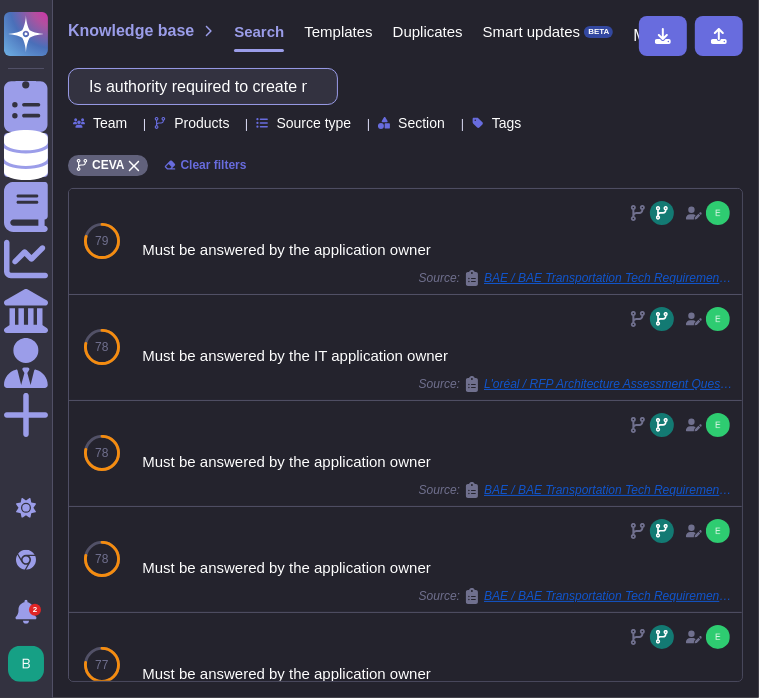 click on "Is authority required to create new users on the system?" at bounding box center (198, 86) 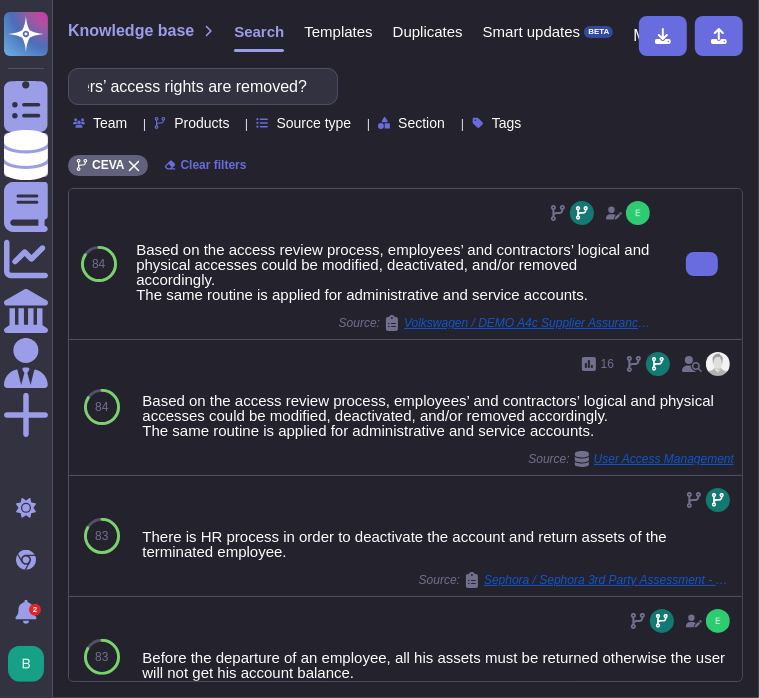 scroll, scrollTop: 0, scrollLeft: 0, axis: both 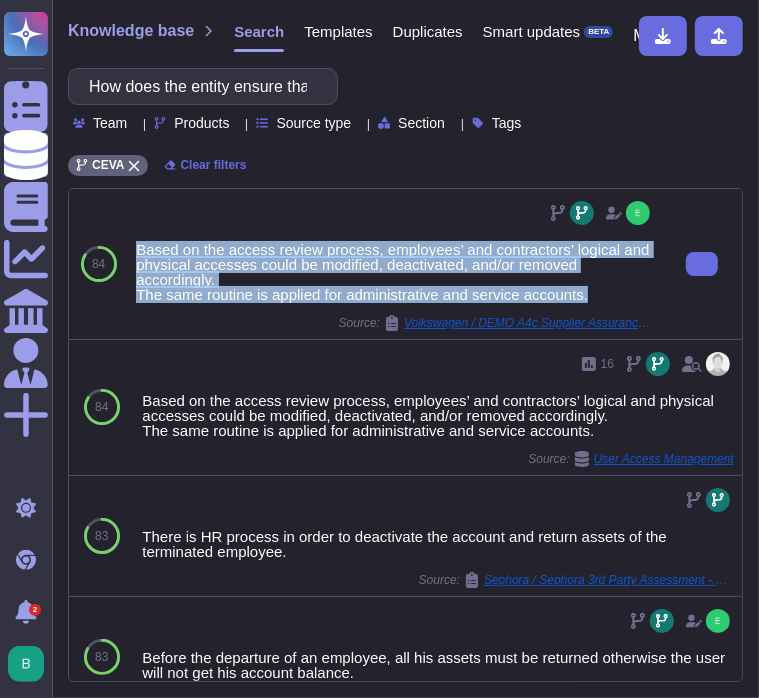 drag, startPoint x: 136, startPoint y: 244, endPoint x: 608, endPoint y: 299, distance: 475.19363 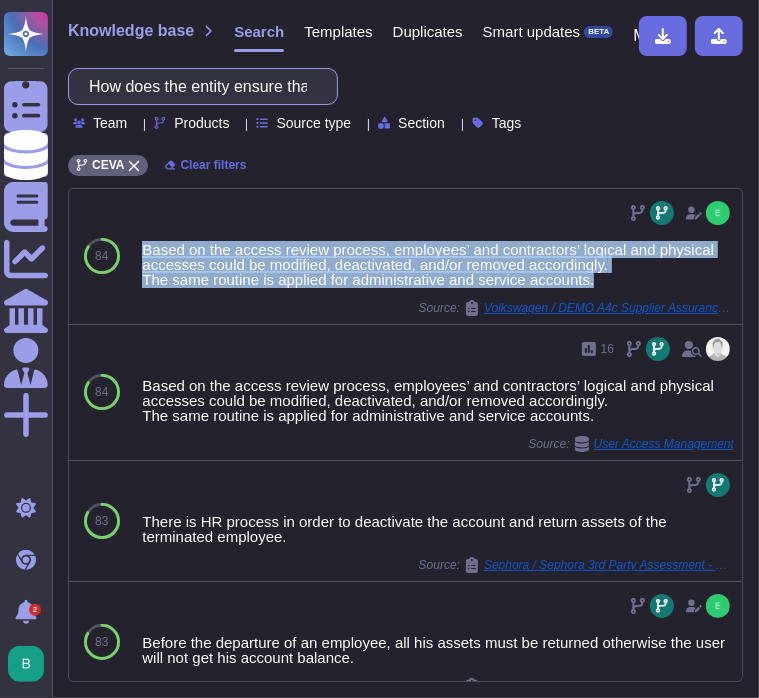 click on "How does the entity ensure that leavers’ access rights are removed?" at bounding box center (198, 86) 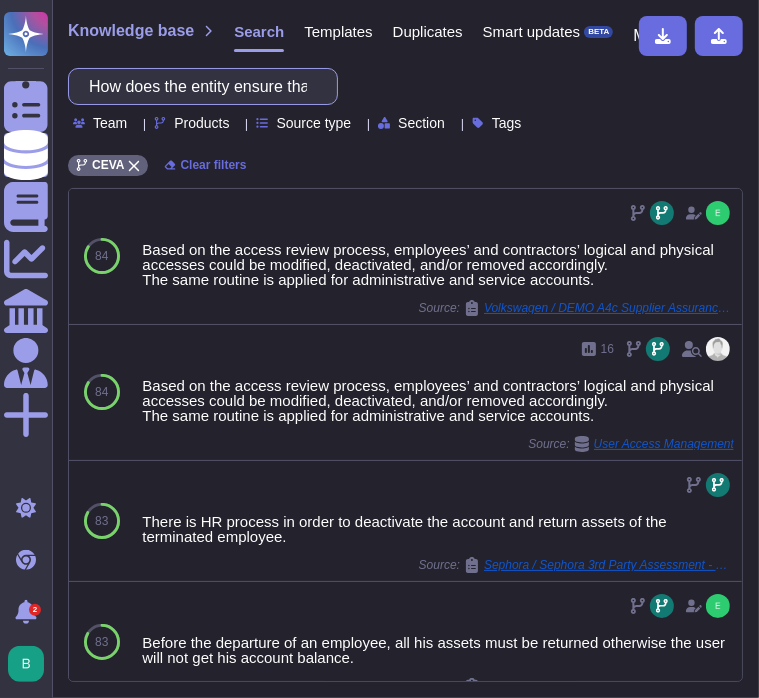 paste on "administrator or super user privileges work" 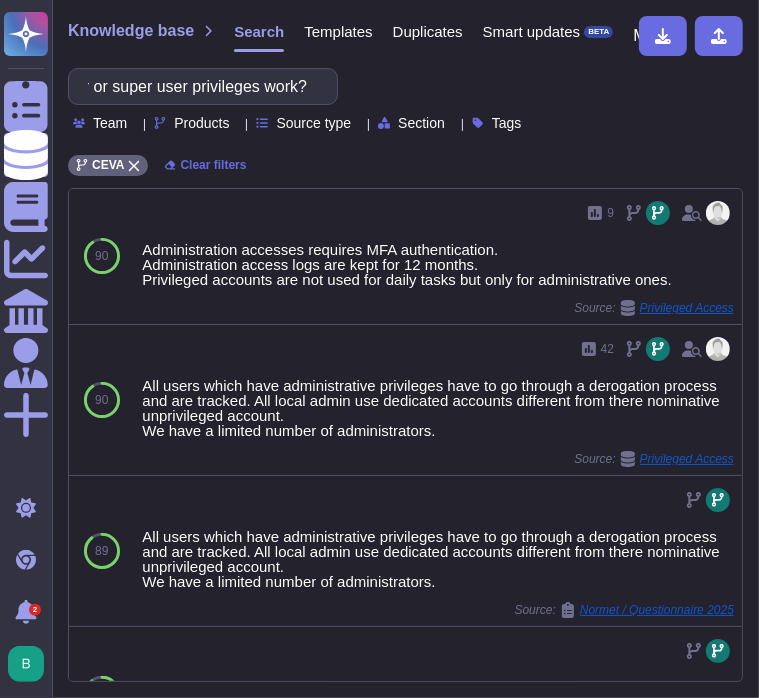 scroll, scrollTop: 0, scrollLeft: 0, axis: both 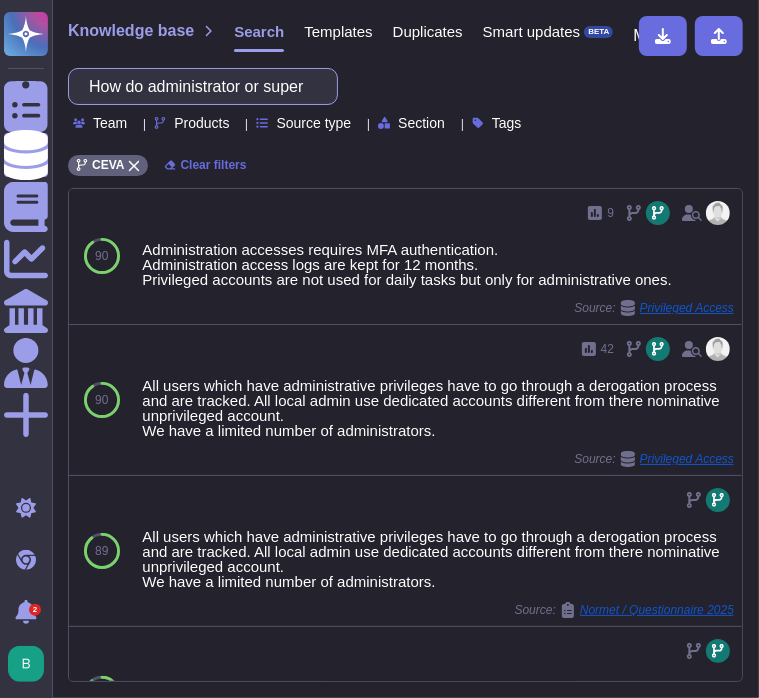 click on "How do administrator or super user privileges work?" at bounding box center [198, 86] 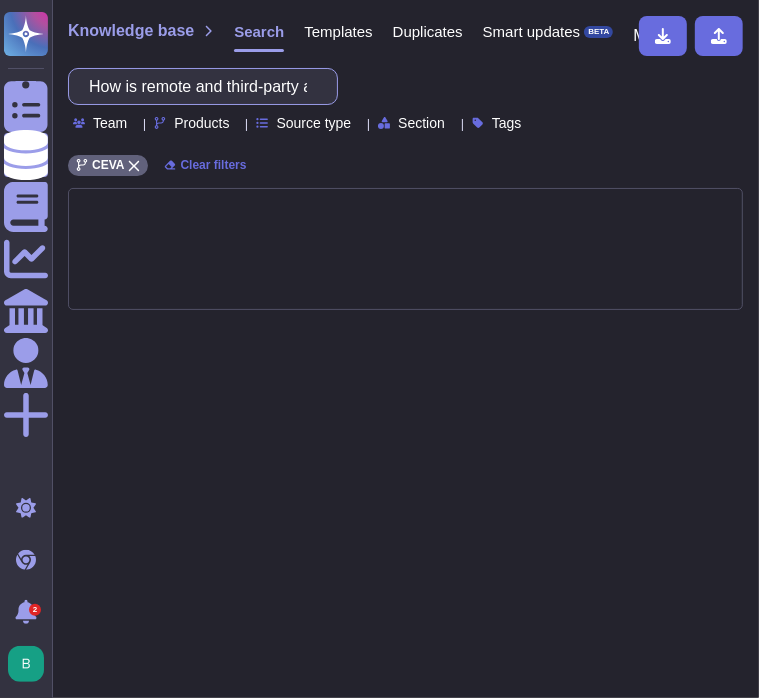 scroll, scrollTop: 0, scrollLeft: 142, axis: horizontal 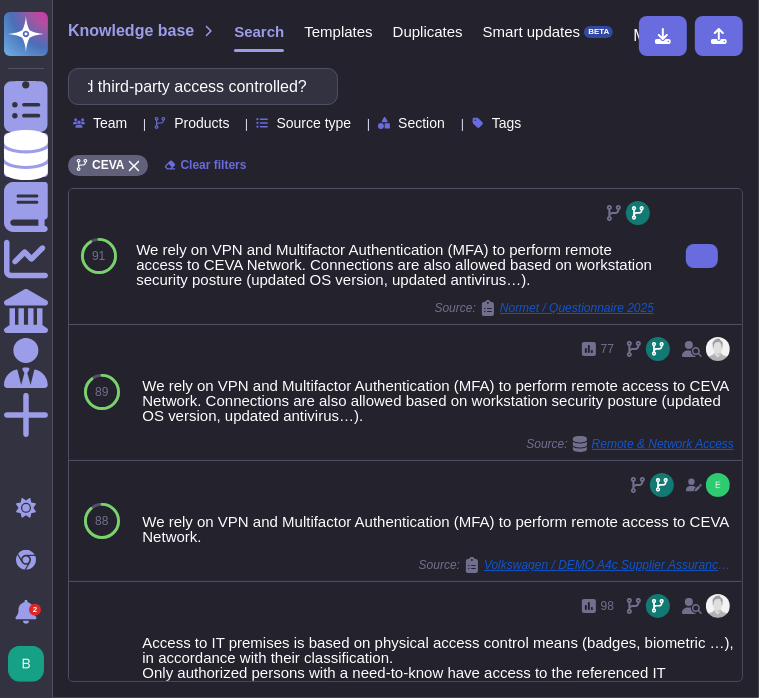 type on "How is remote and third-party access controlled?" 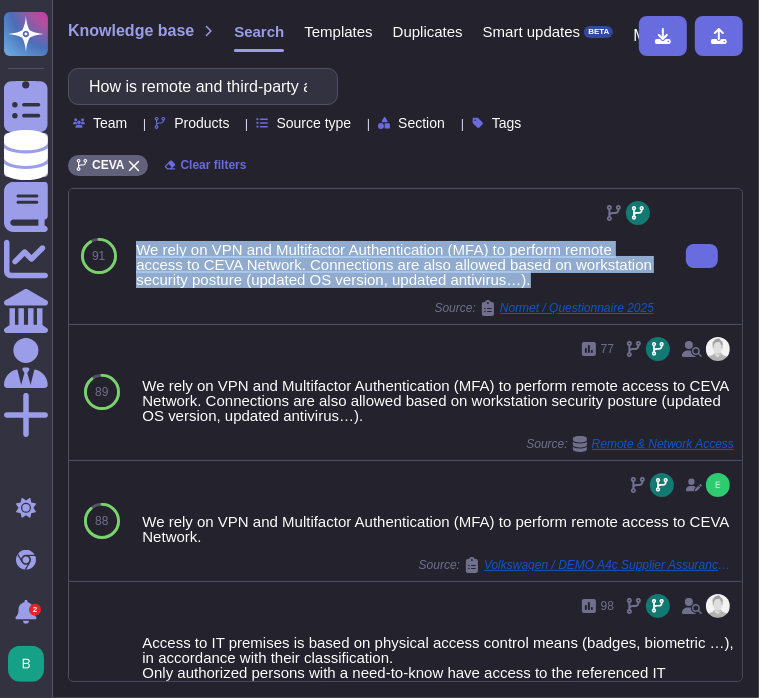 drag, startPoint x: 624, startPoint y: 281, endPoint x: 131, endPoint y: 249, distance: 494.03745 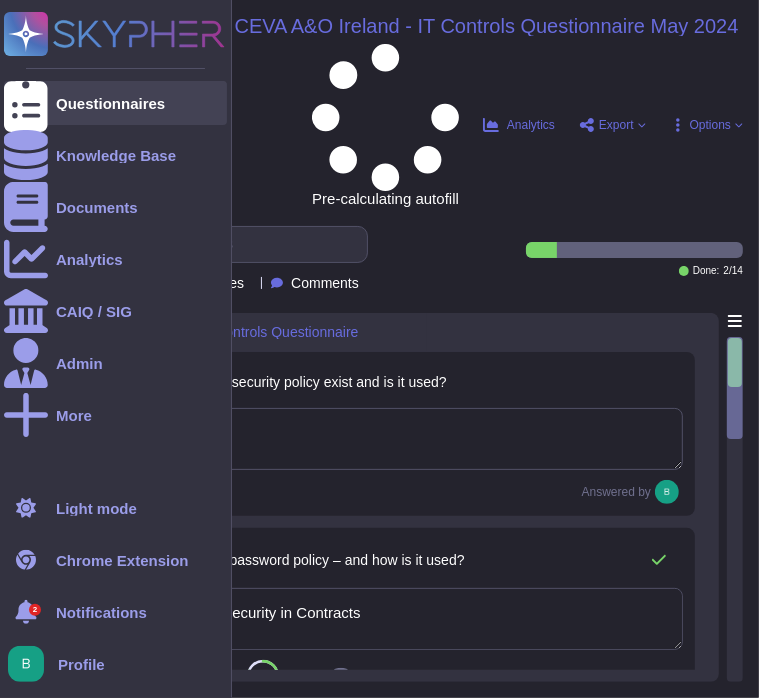 type on "Customer Security in Contracts
Ref #71" 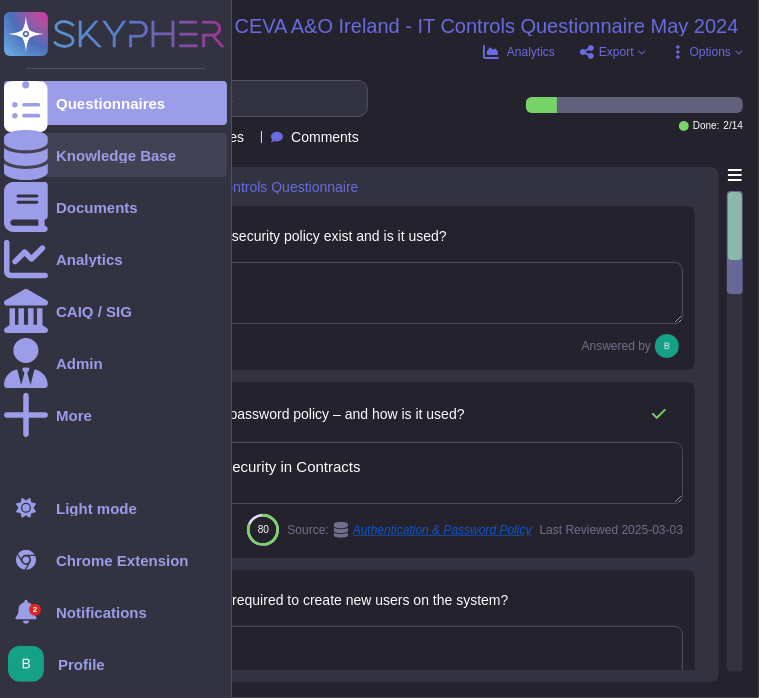 click at bounding box center [26, 155] 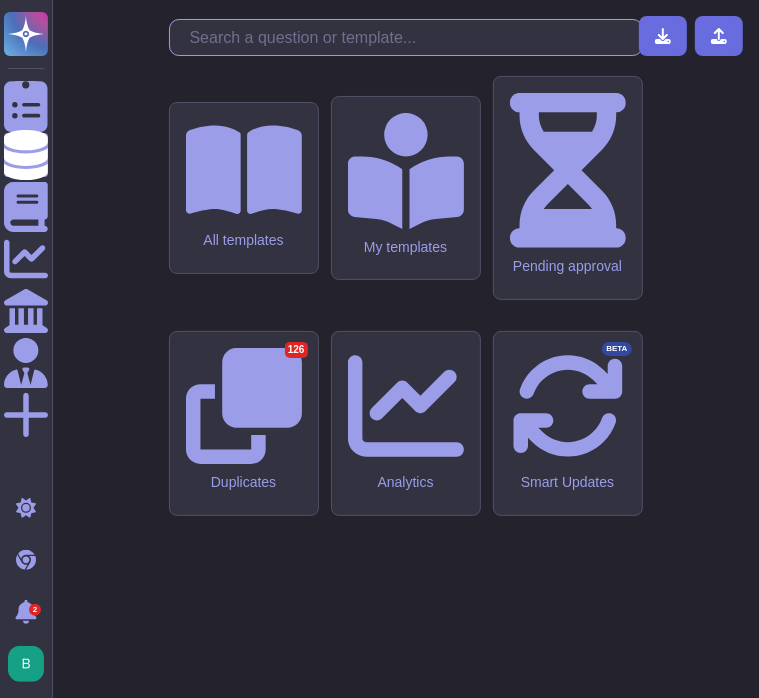 click at bounding box center (411, 37) 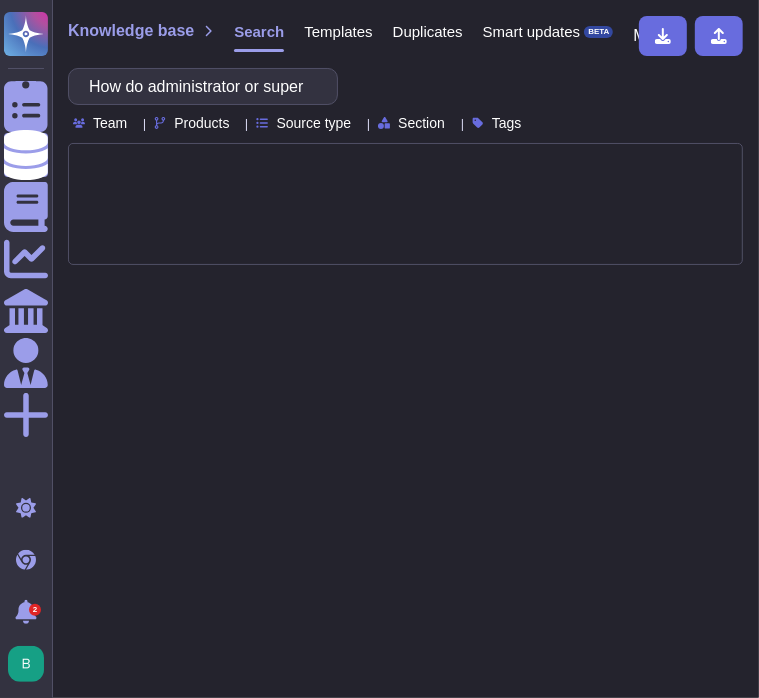 scroll, scrollTop: 0, scrollLeft: 165, axis: horizontal 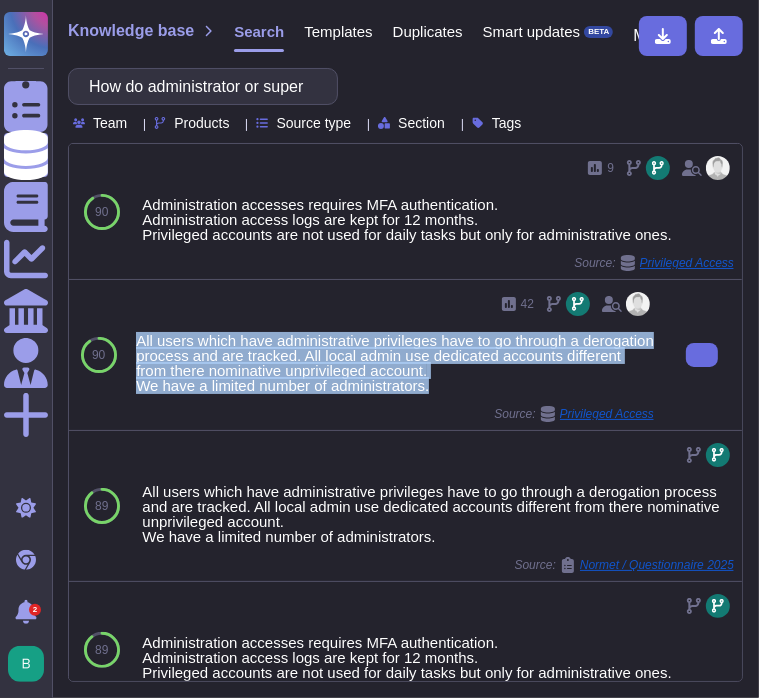 drag, startPoint x: 133, startPoint y: 337, endPoint x: 444, endPoint y: 385, distance: 314.68237 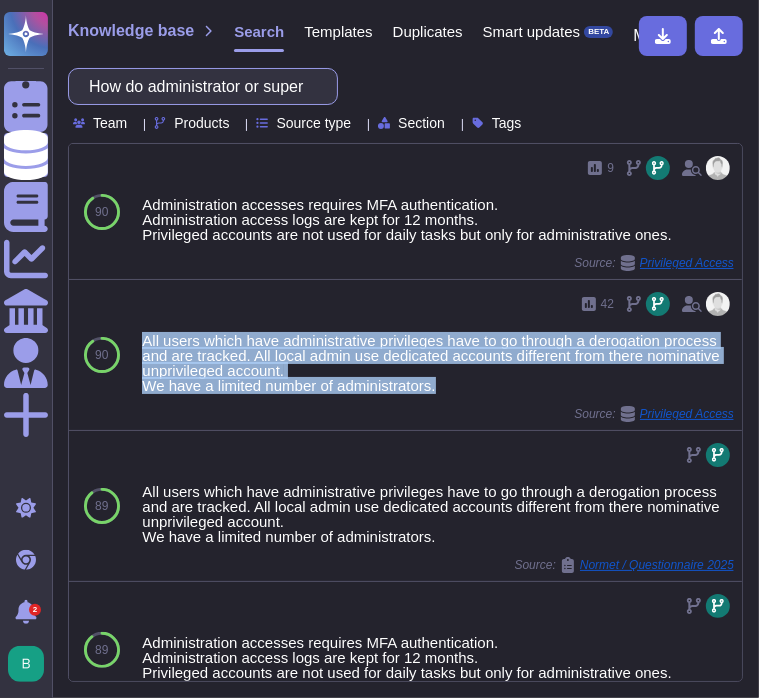 click on "How do administrator or super user privileges work?" at bounding box center [198, 86] 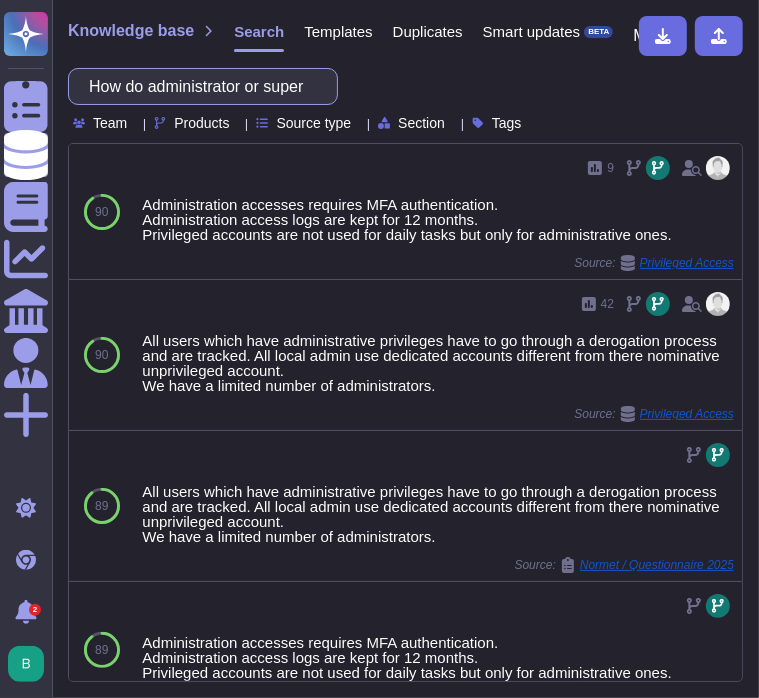 paste on "What use is made of anti-virus/firewalls/web filtering" 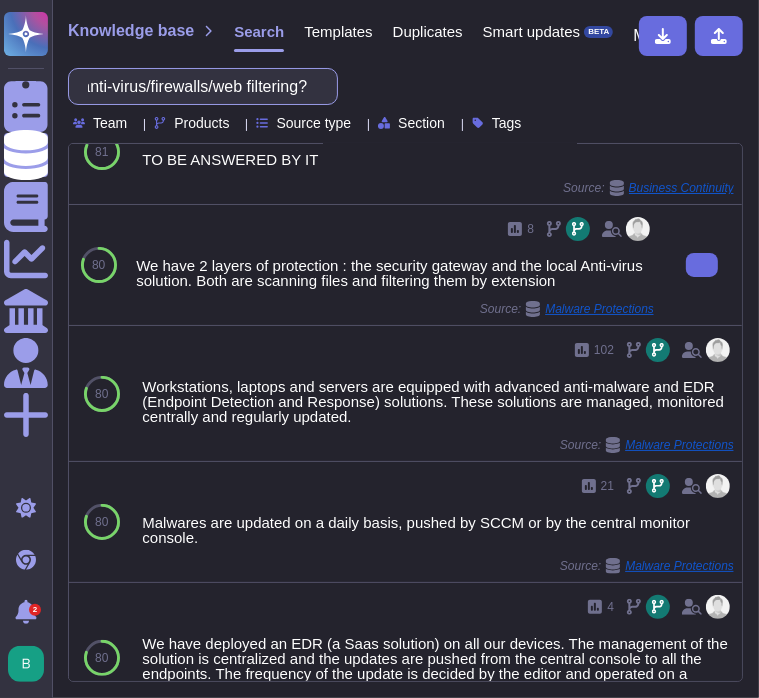 scroll, scrollTop: 0, scrollLeft: 0, axis: both 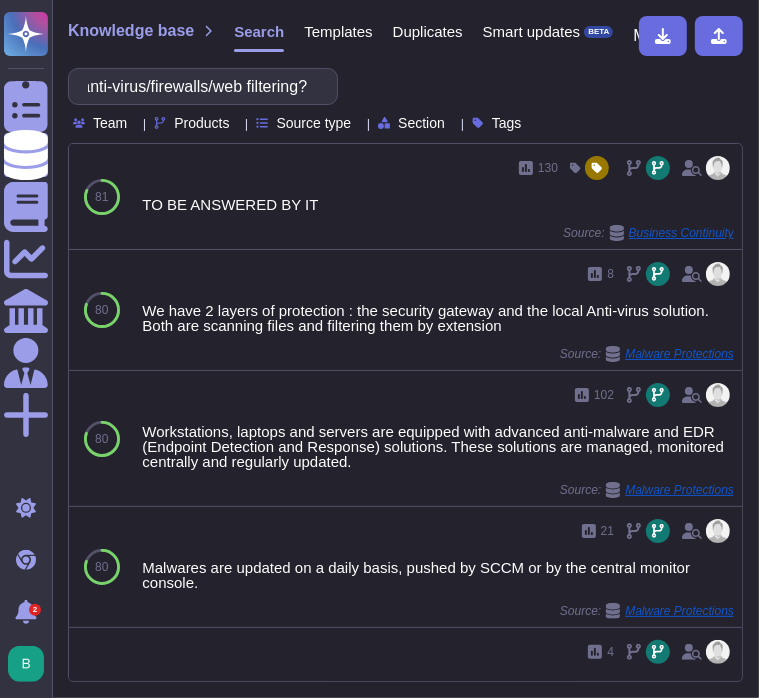 click 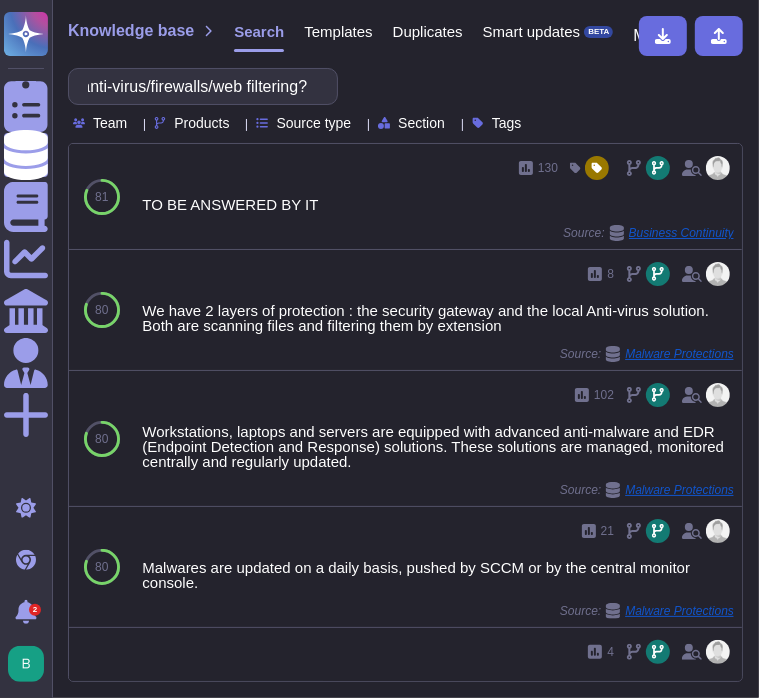 scroll, scrollTop: 0, scrollLeft: 0, axis: both 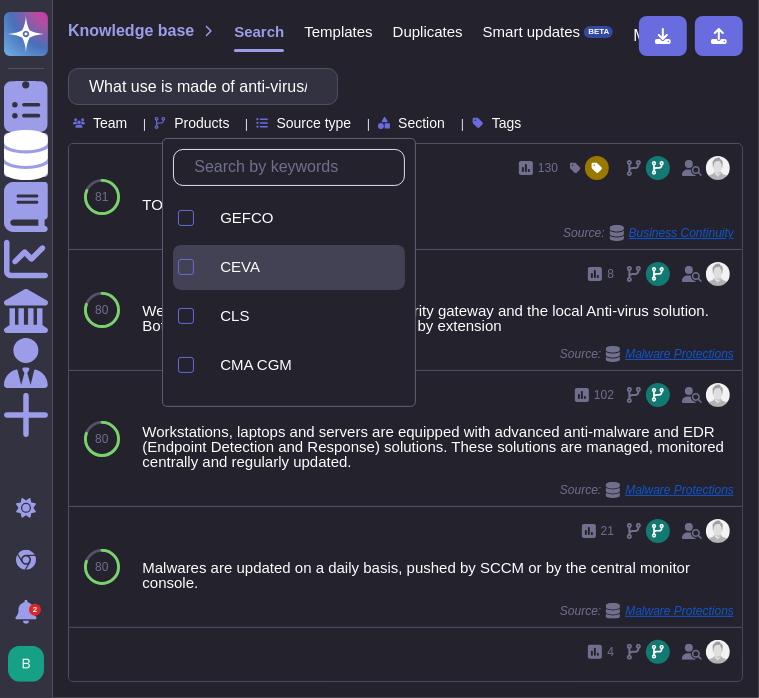 click on "CEVA" at bounding box center [240, 267] 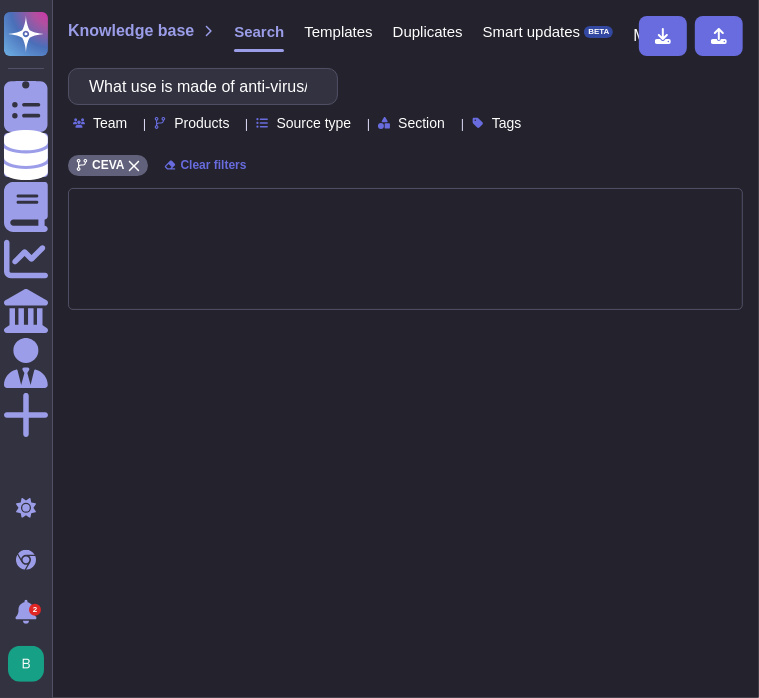 click on "Knowledge base Search Templates Duplicates Smart updates BETA More What use is made of anti-virus/firewalls/web filtering? Team Products Source type Section Tags CEVA Clear filters" at bounding box center (405, 349) 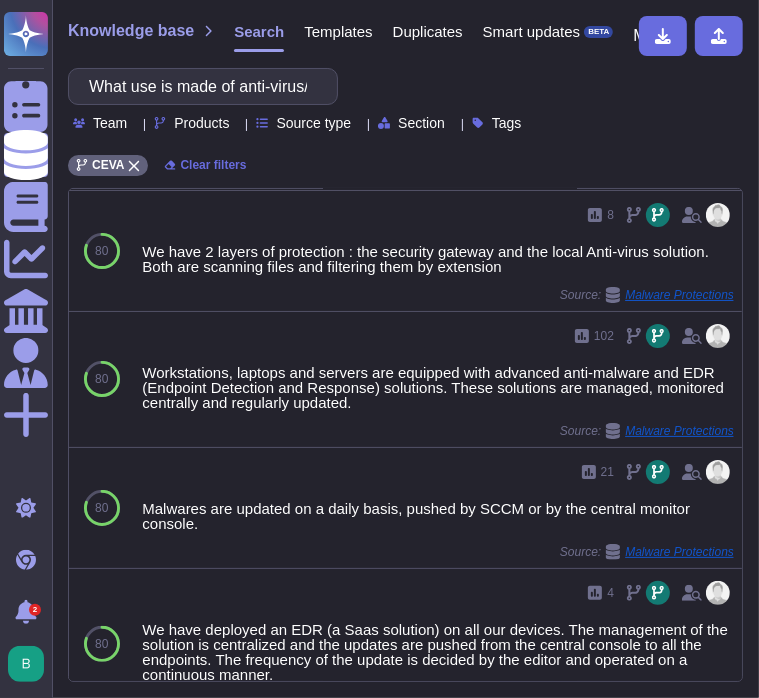 scroll, scrollTop: 0, scrollLeft: 0, axis: both 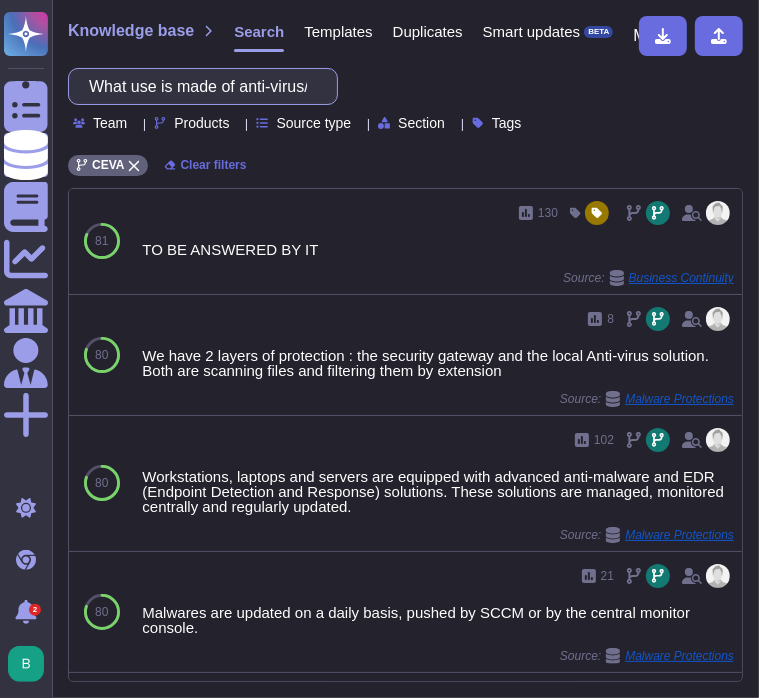 click on "What use is made of anti-virus/firewalls/web filtering?" at bounding box center [198, 86] 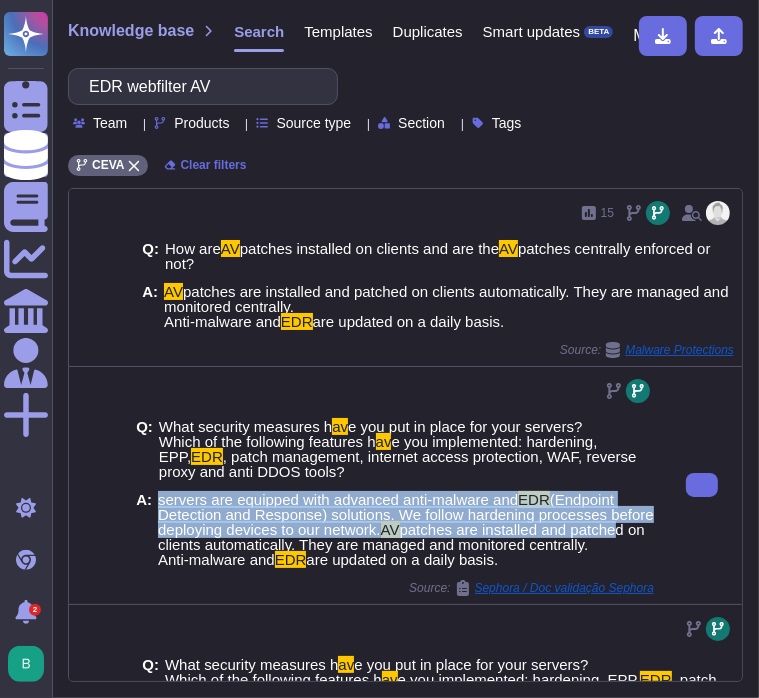 drag, startPoint x: 153, startPoint y: 497, endPoint x: 381, endPoint y: 549, distance: 233.85466 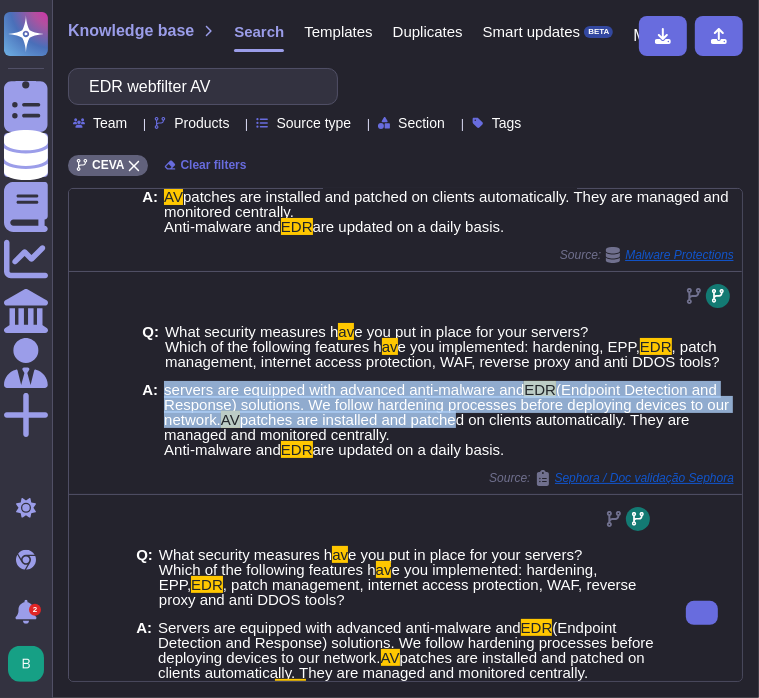 scroll, scrollTop: 200, scrollLeft: 0, axis: vertical 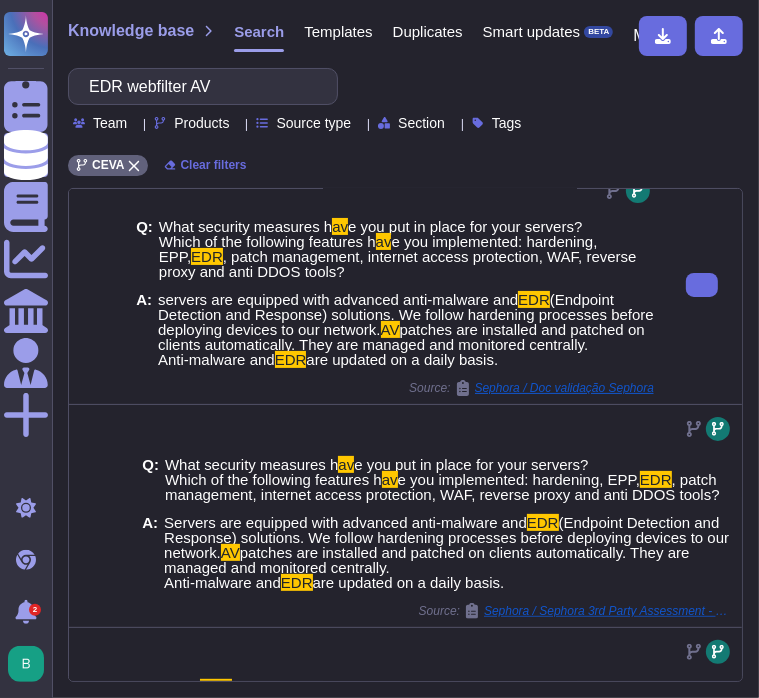 click on "are updated on a daily basis." at bounding box center [402, 359] 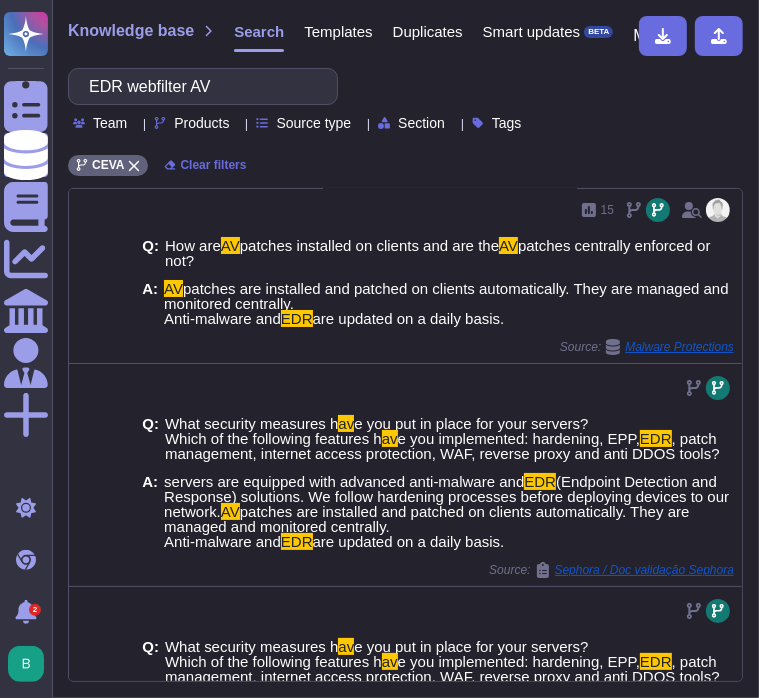 scroll, scrollTop: 0, scrollLeft: 0, axis: both 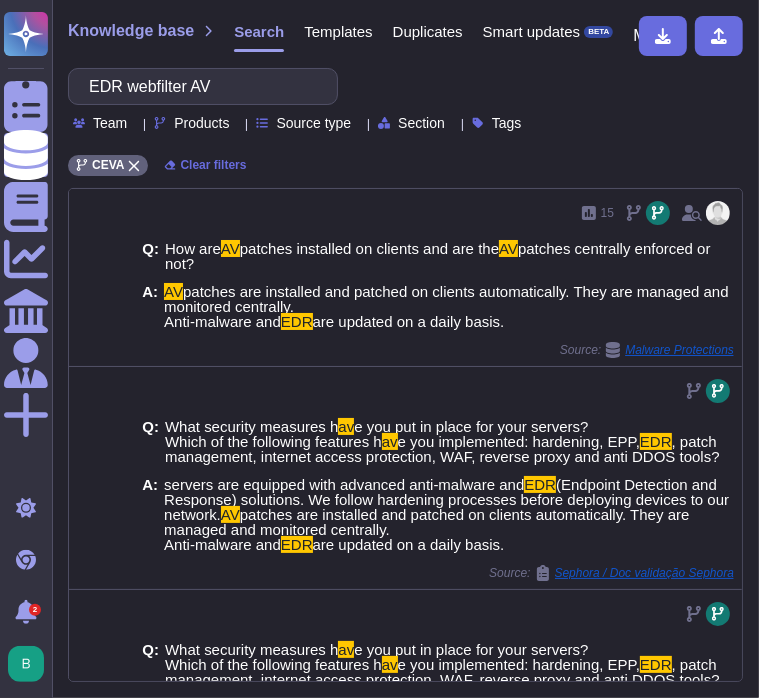 click on "Products" at bounding box center [201, 123] 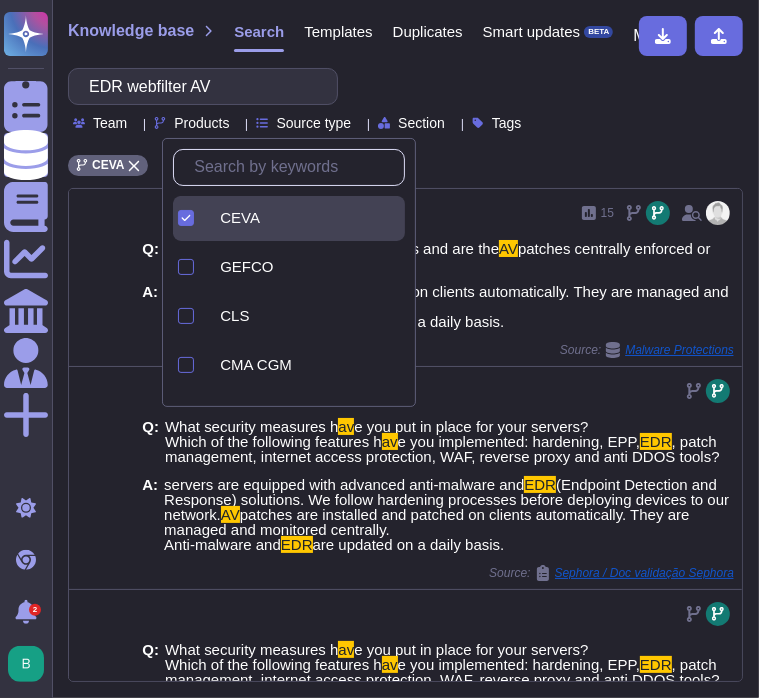 click on "CEVA" at bounding box center (289, 218) 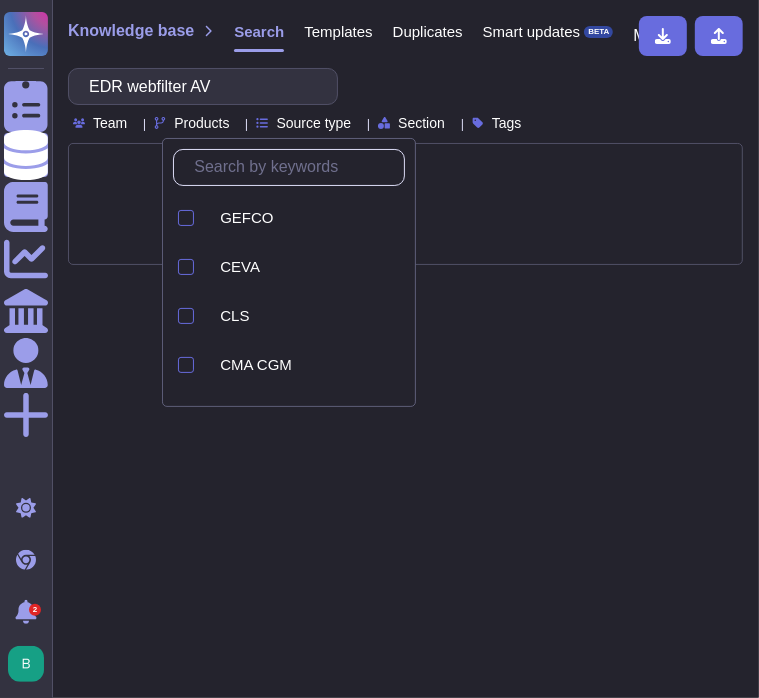 click on "EDR webfilter AV Team Products Source type Section Tags" at bounding box center [405, 99] 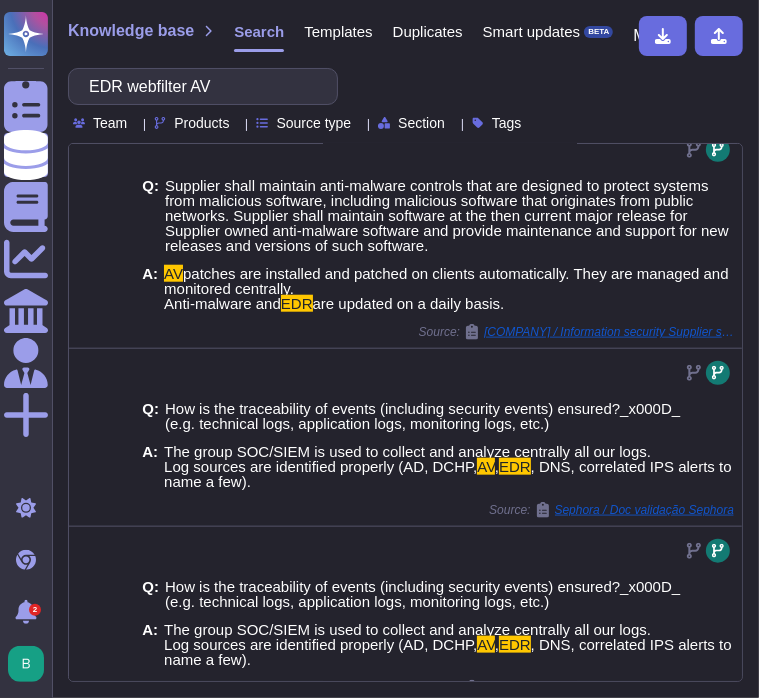 scroll, scrollTop: 936, scrollLeft: 0, axis: vertical 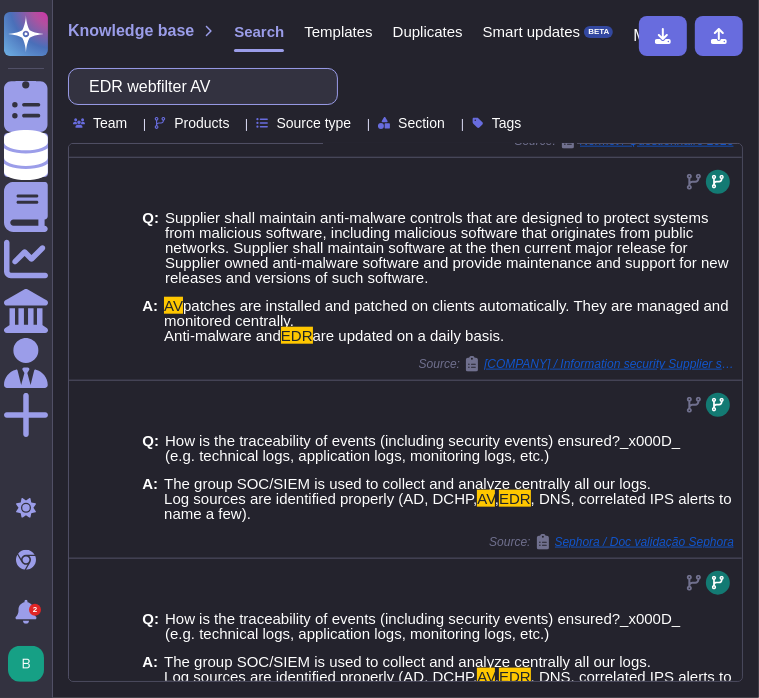 click on "EDR webfilter AV" at bounding box center (198, 86) 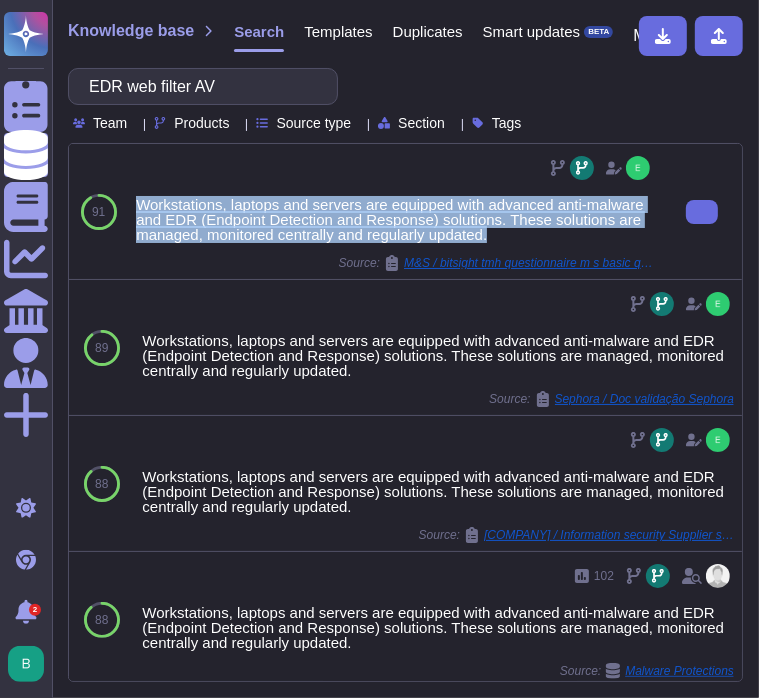 drag, startPoint x: 508, startPoint y: 237, endPoint x: 138, endPoint y: 201, distance: 371.74722 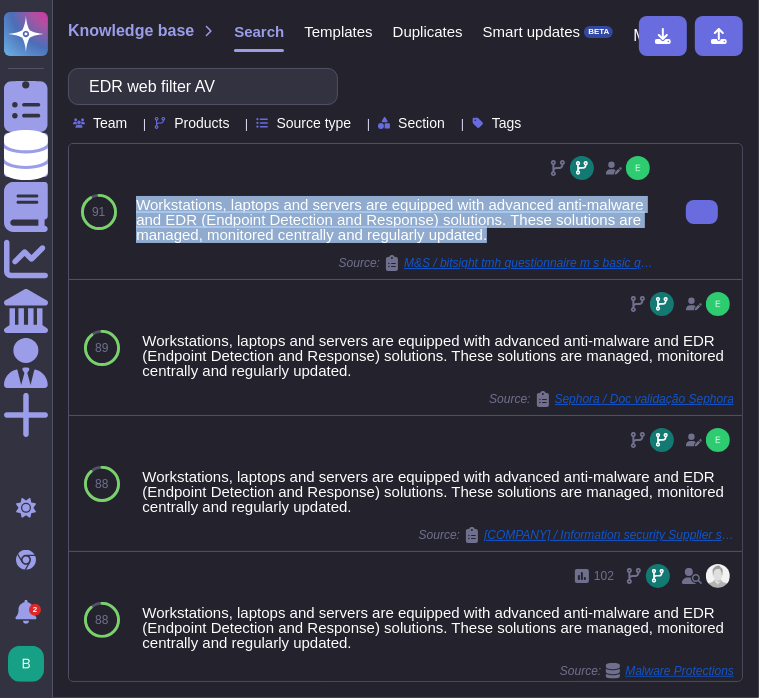 copy on "Workstations, laptops and servers are equipped with advanced anti-malware and EDR (Endpoint Detection and Response) solutions. These solutions are managed, monitored centrally and regularly updated." 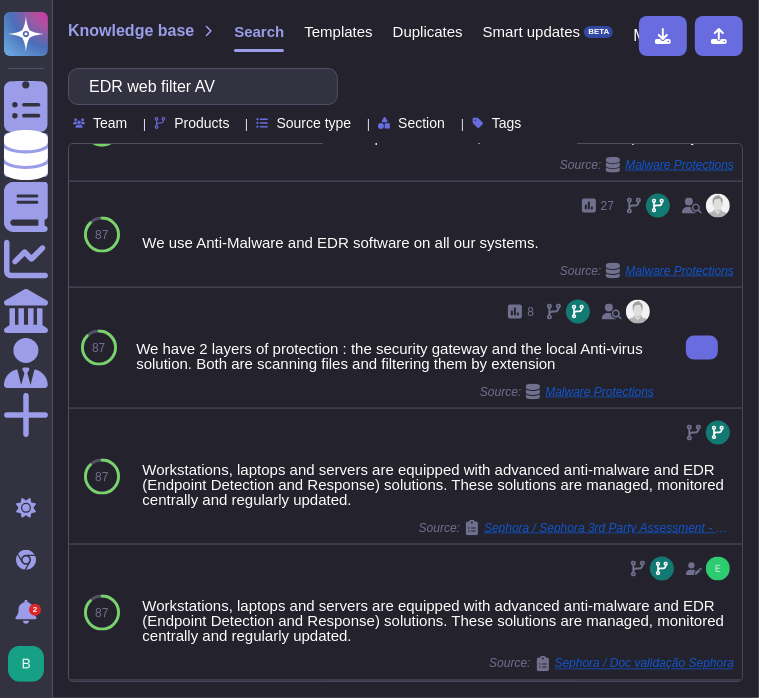 scroll, scrollTop: 1380, scrollLeft: 0, axis: vertical 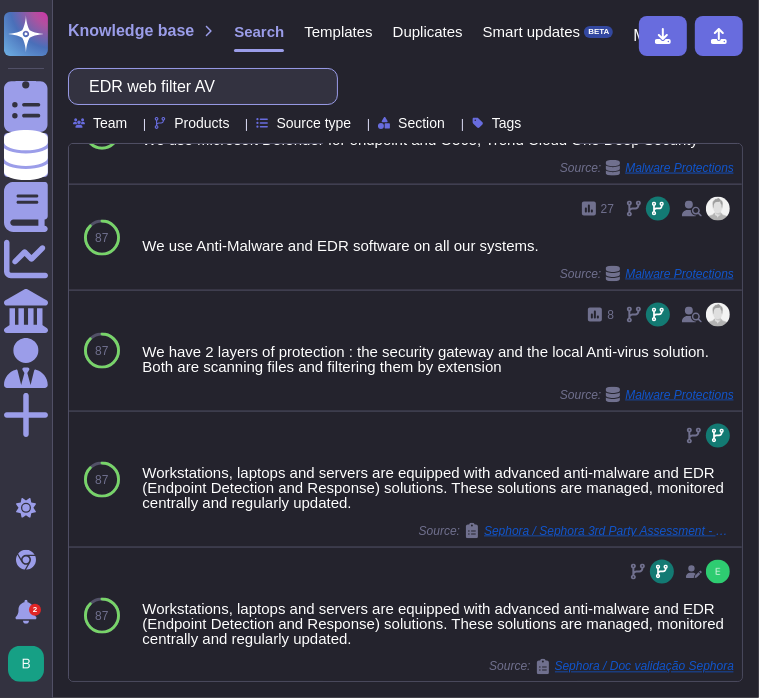 click on "EDR web filter AV" at bounding box center (198, 86) 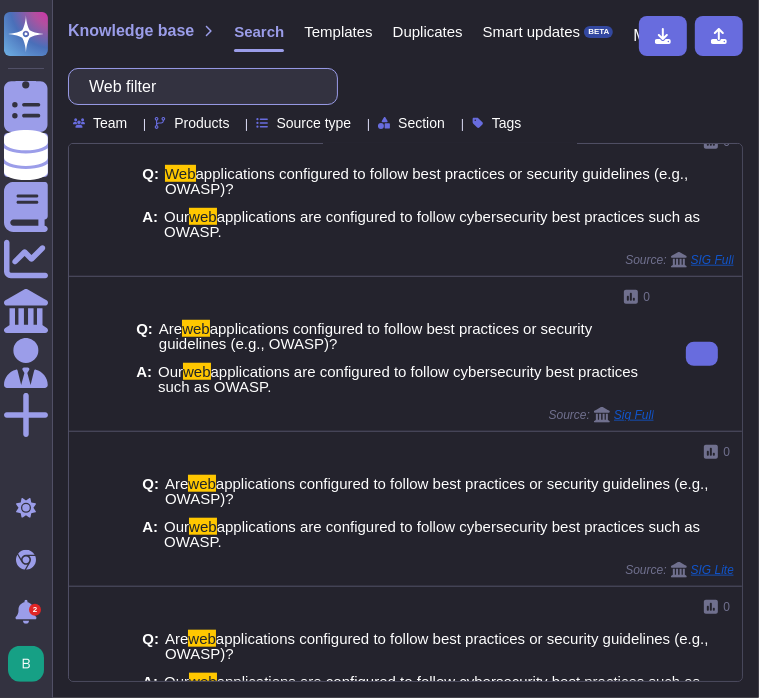 scroll, scrollTop: 850, scrollLeft: 0, axis: vertical 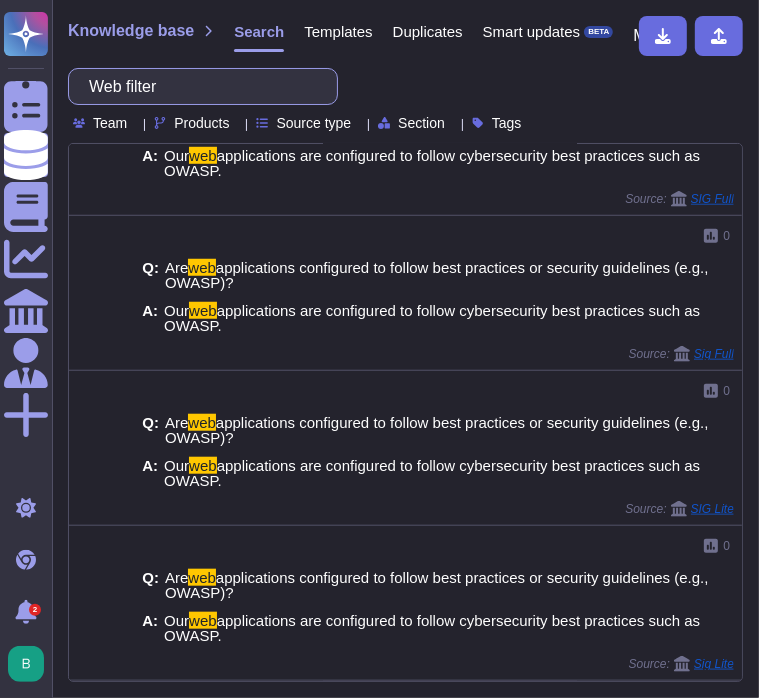 click on "Web filter" at bounding box center [198, 86] 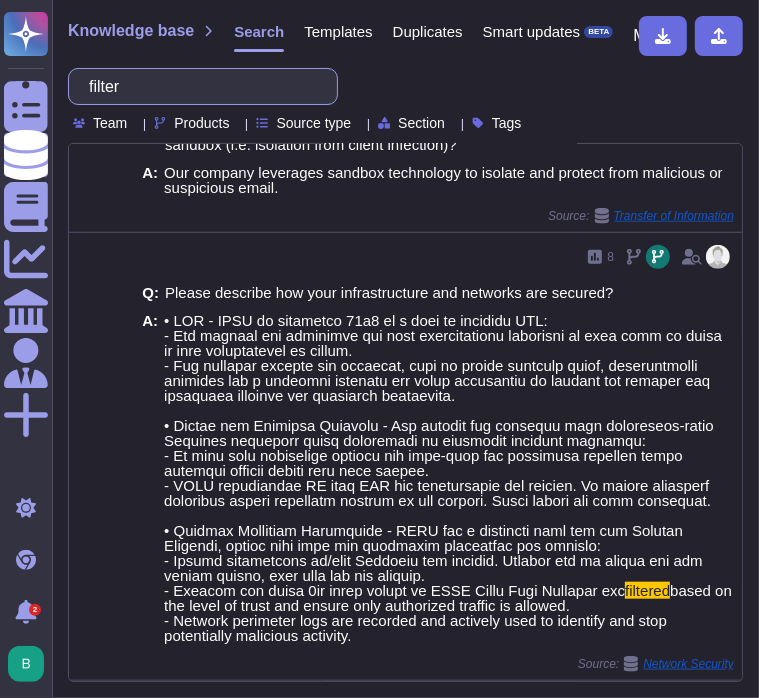 scroll, scrollTop: 842, scrollLeft: 0, axis: vertical 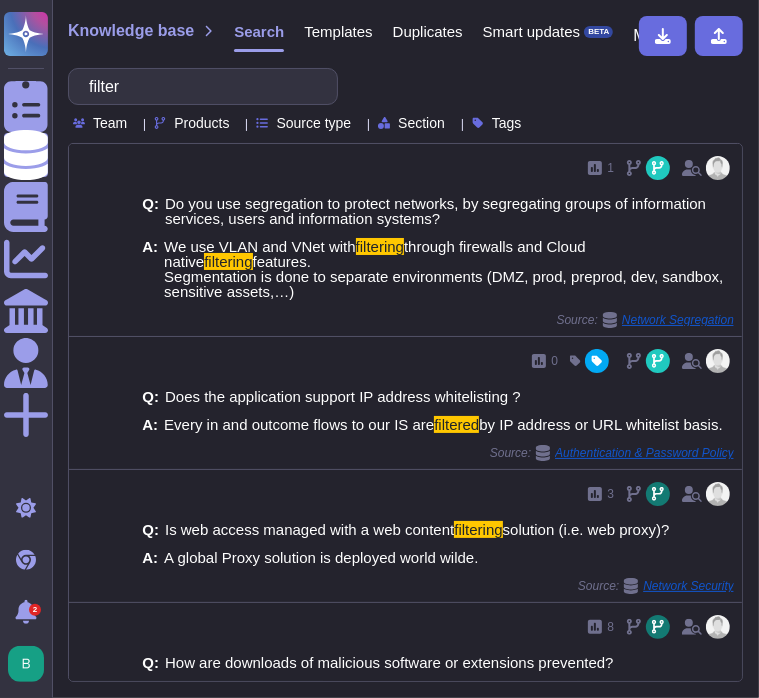 click on "Products" at bounding box center [201, 123] 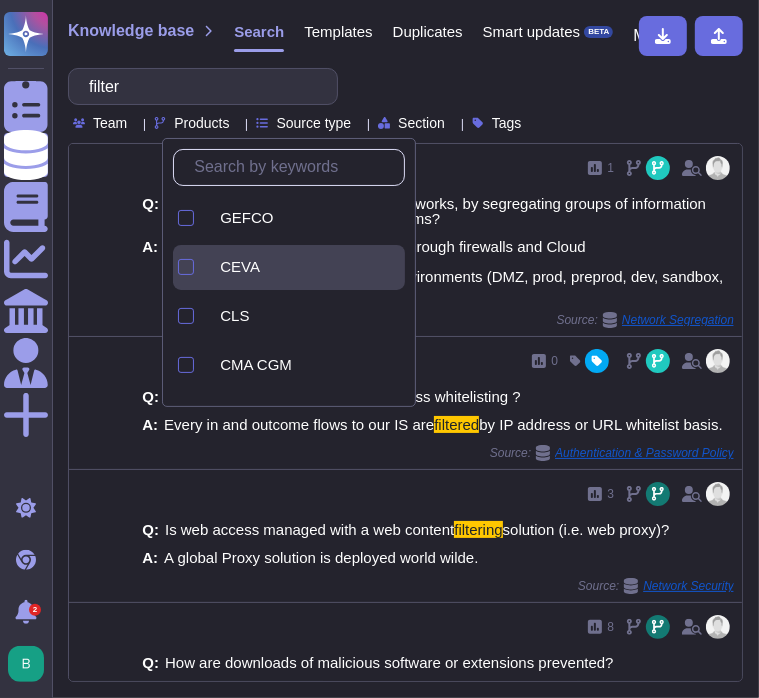 click 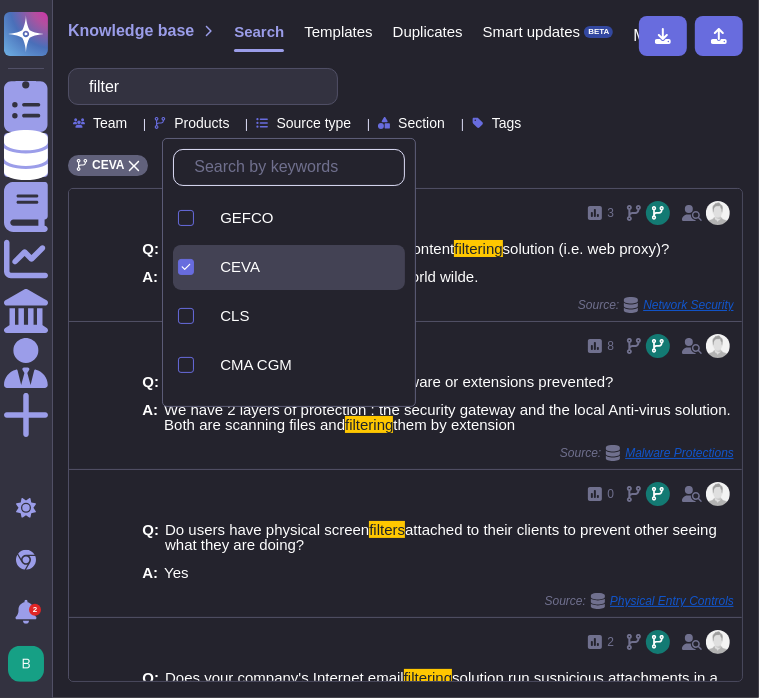 click on "filter Team Products Source type Section Tags" at bounding box center [405, 99] 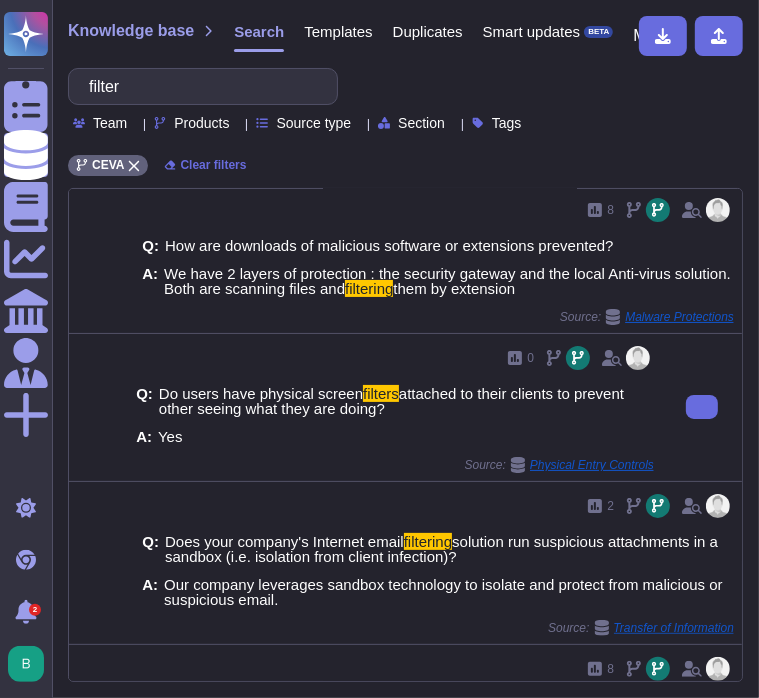 scroll, scrollTop: 0, scrollLeft: 0, axis: both 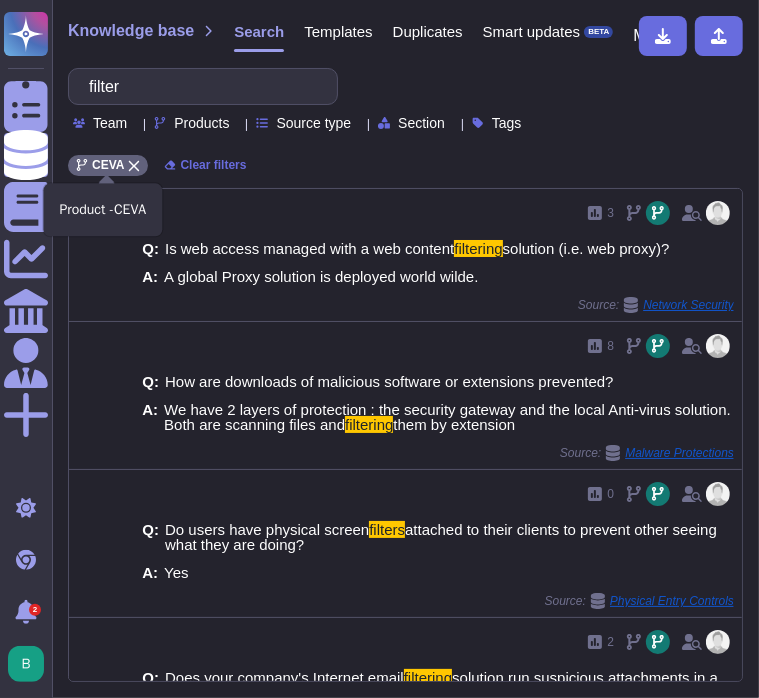 click 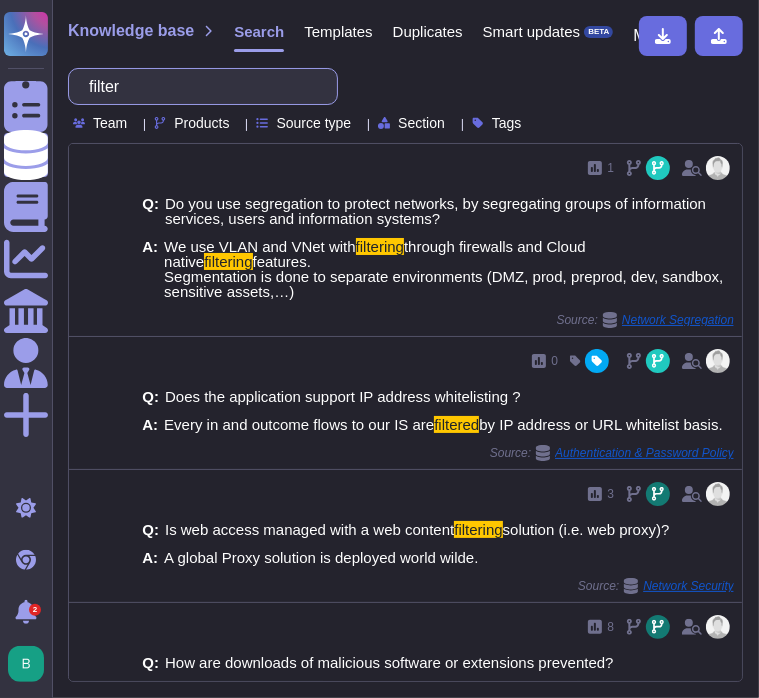 click on "filter" at bounding box center (198, 86) 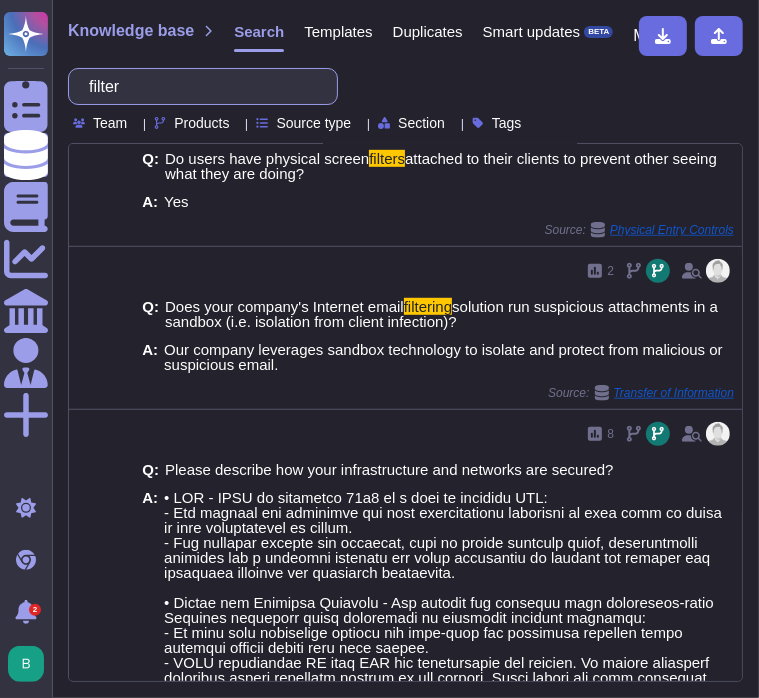 scroll, scrollTop: 700, scrollLeft: 0, axis: vertical 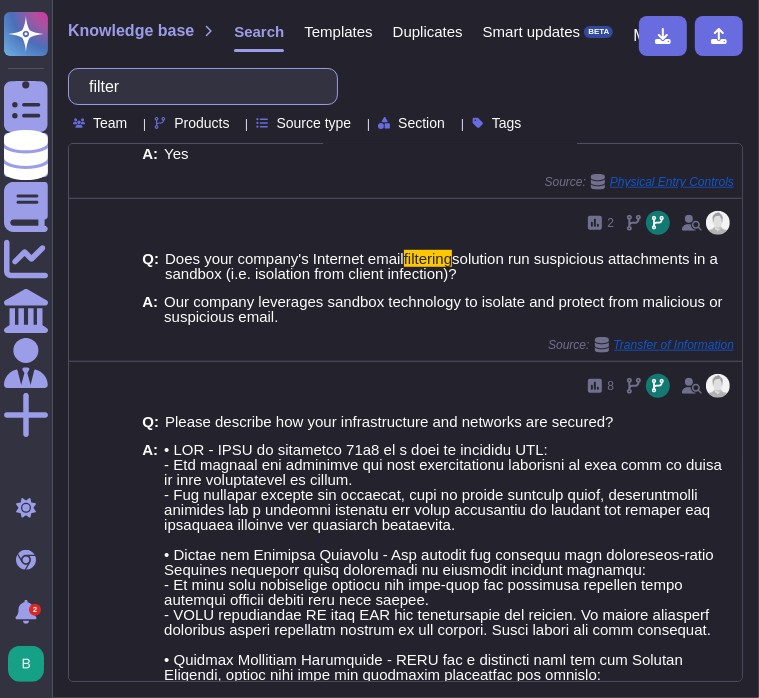 click on "filter" at bounding box center (198, 86) 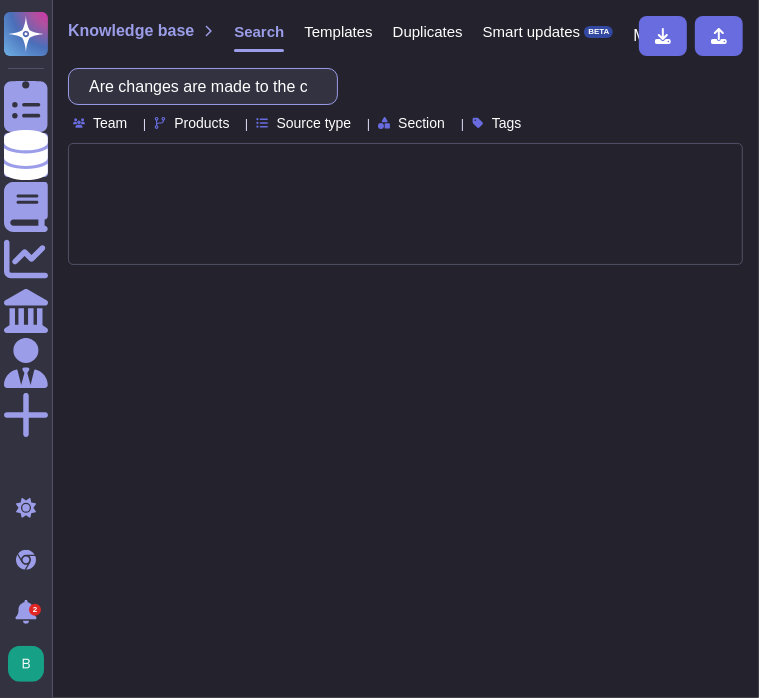 scroll, scrollTop: 0, scrollLeft: 644, axis: horizontal 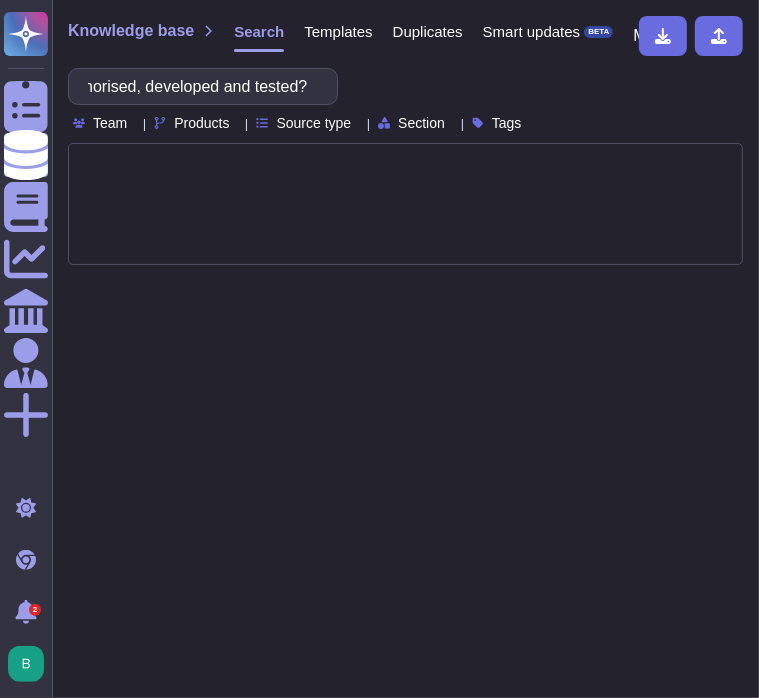 click 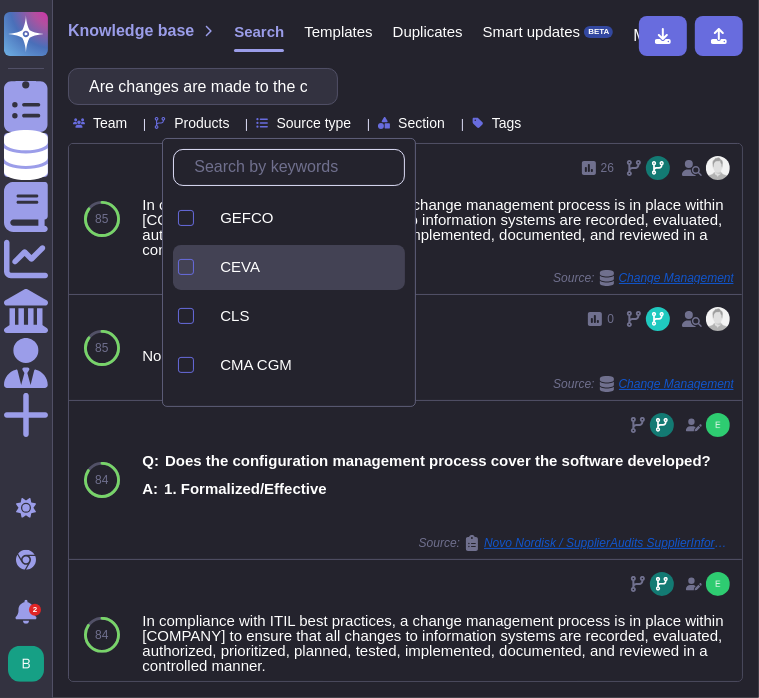 click at bounding box center [208, 267] 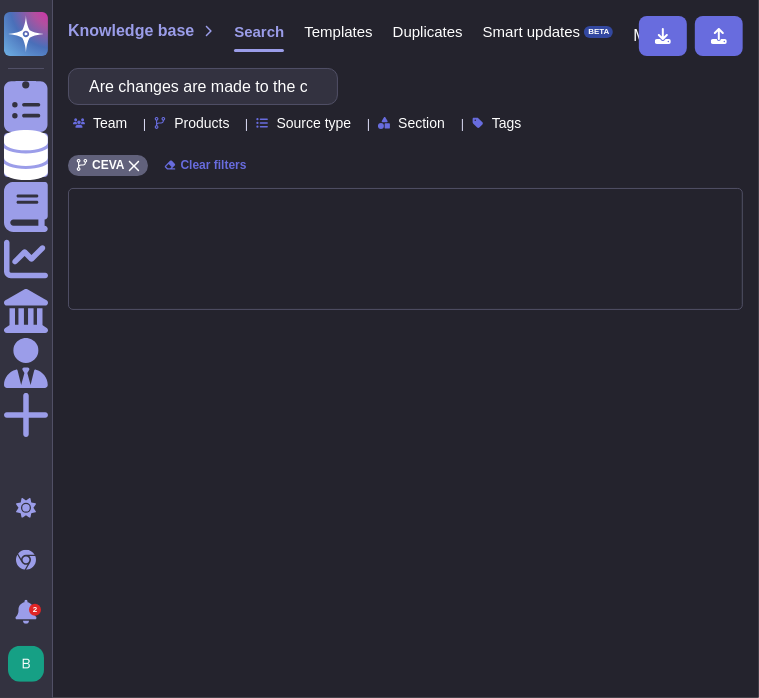 click on "Are changes are made to the code of an application and its configuration parameters authorised, developed and tested? Team Products Source type Section Tags" at bounding box center [405, 99] 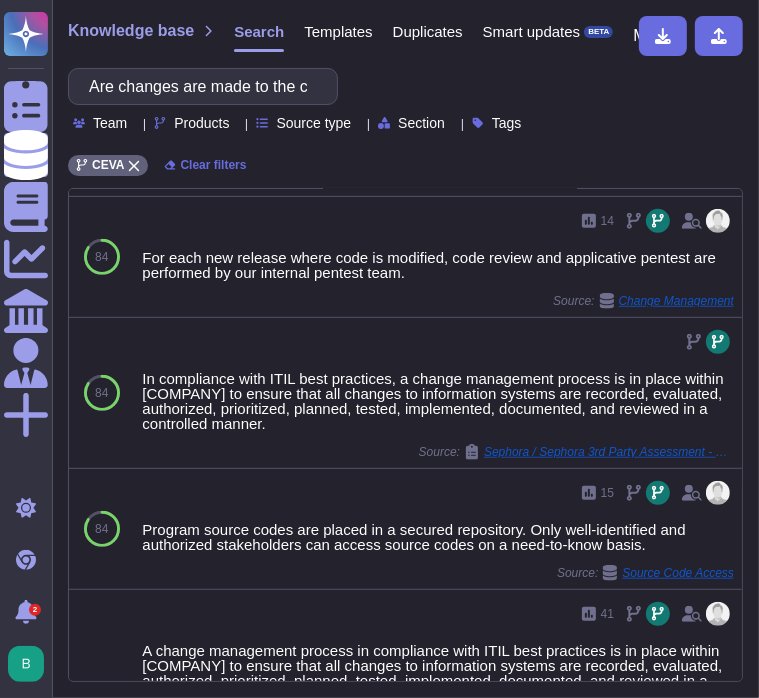scroll, scrollTop: 0, scrollLeft: 0, axis: both 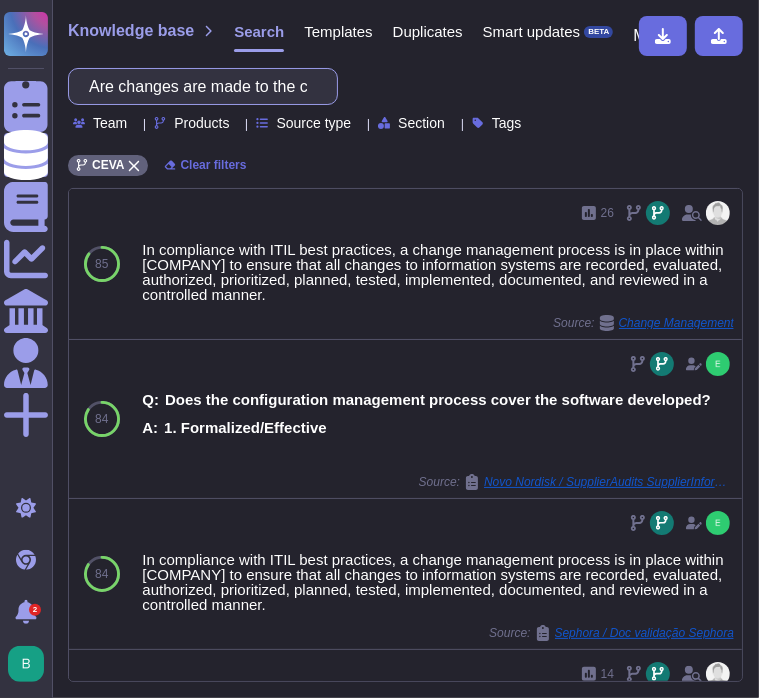 click on "Are changes are made to the code of an application and its configuration parameters authorised, developed and tested?" at bounding box center (198, 86) 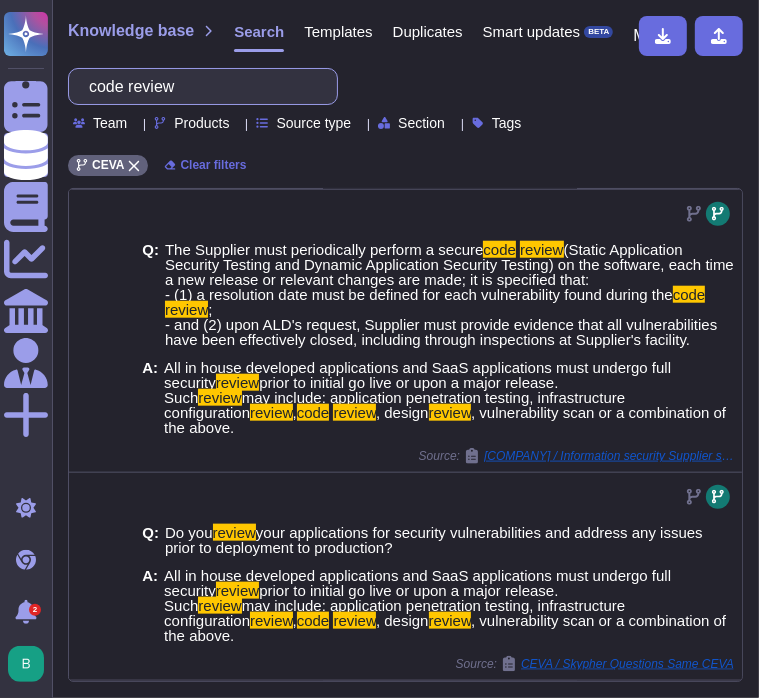 scroll, scrollTop: 1034, scrollLeft: 0, axis: vertical 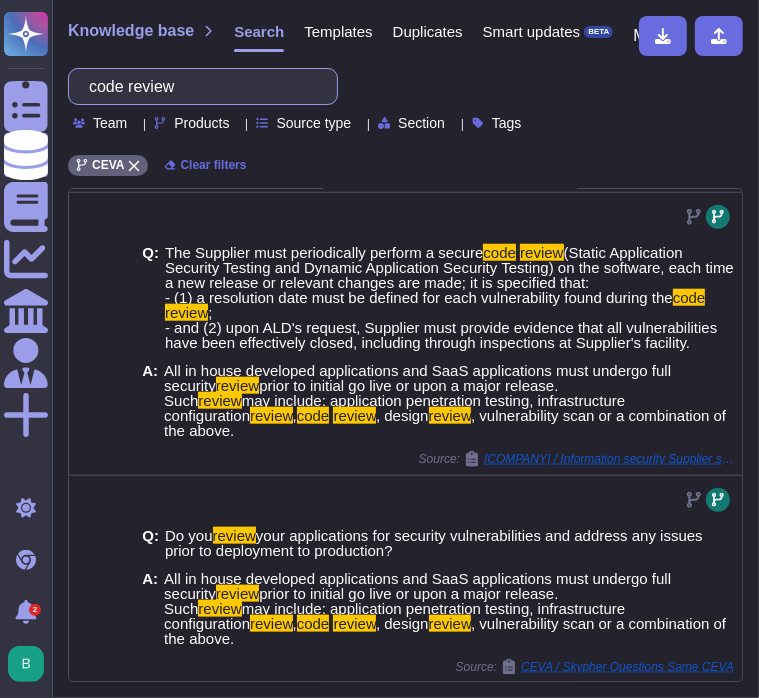 click on "code review" at bounding box center (198, 86) 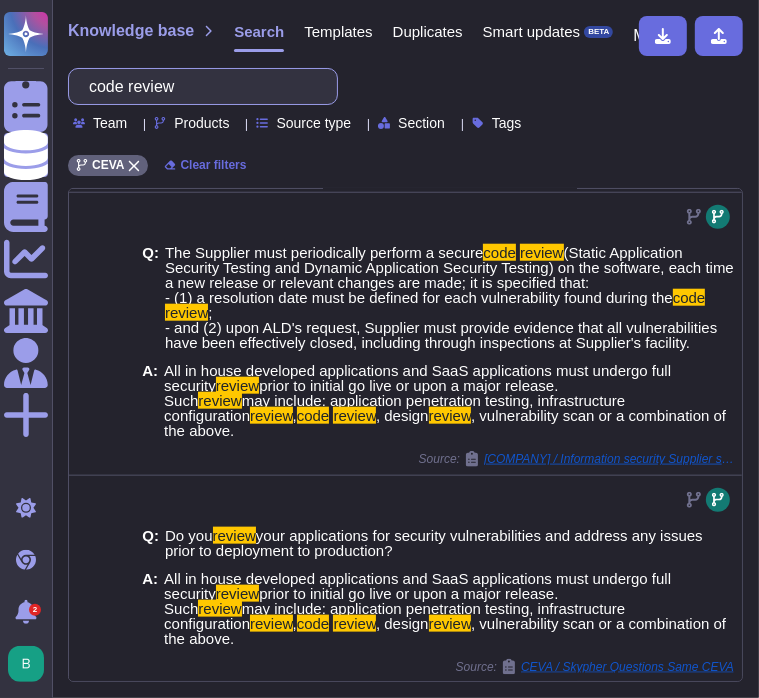 scroll, scrollTop: 0, scrollLeft: 0, axis: both 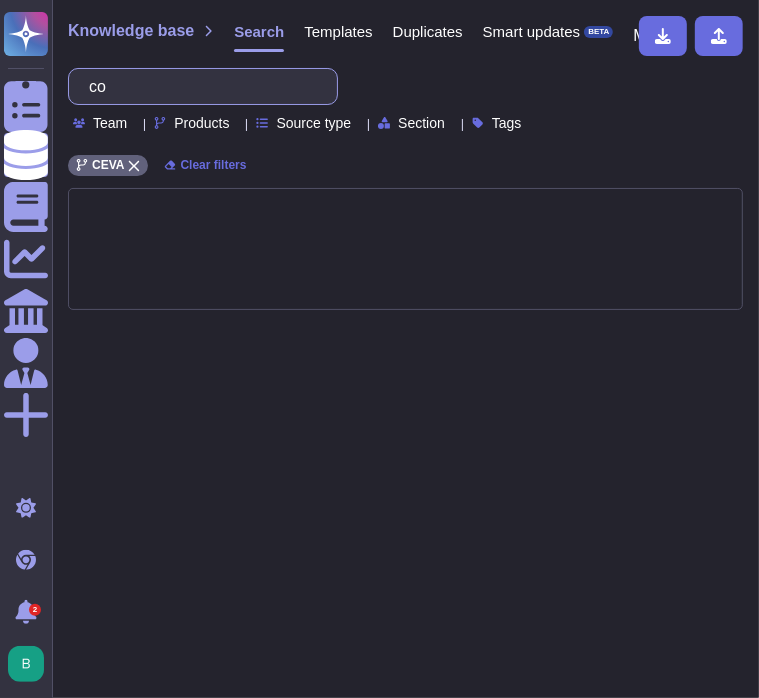 type on "c" 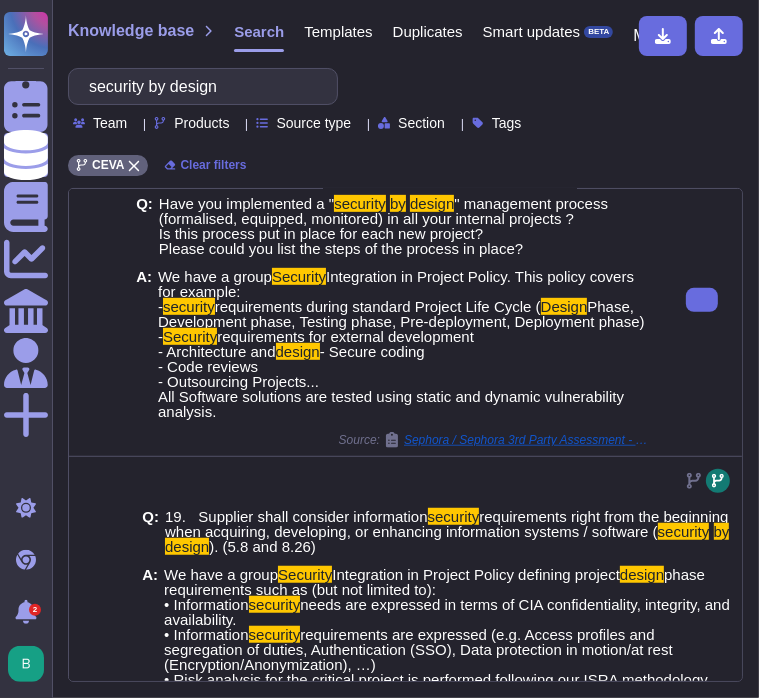 scroll, scrollTop: 600, scrollLeft: 0, axis: vertical 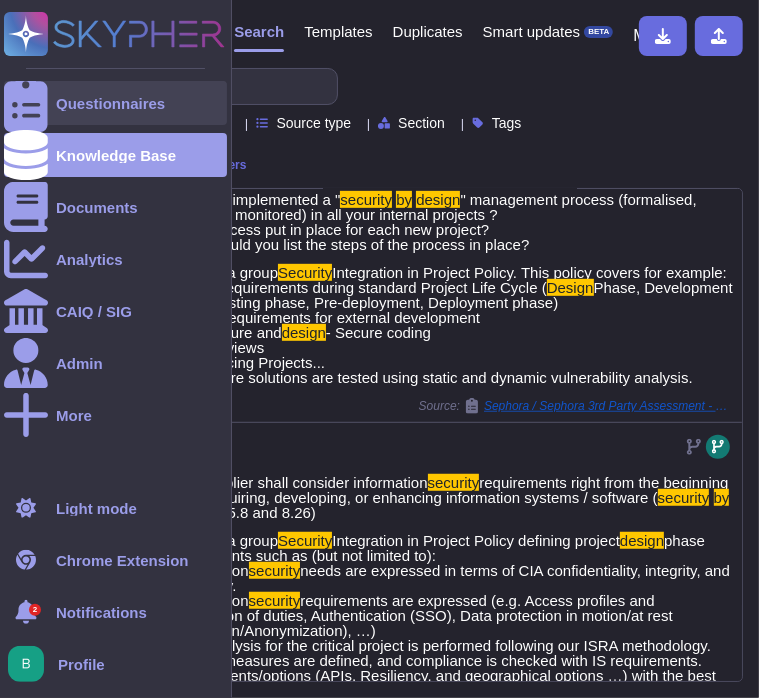 drag, startPoint x: 169, startPoint y: 89, endPoint x: 15, endPoint y: 82, distance: 154.15901 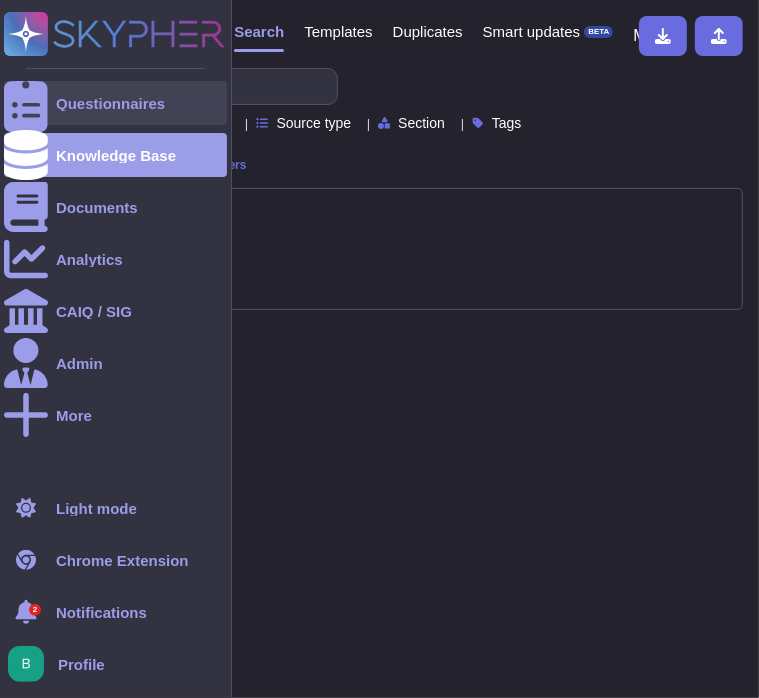 scroll, scrollTop: 0, scrollLeft: 0, axis: both 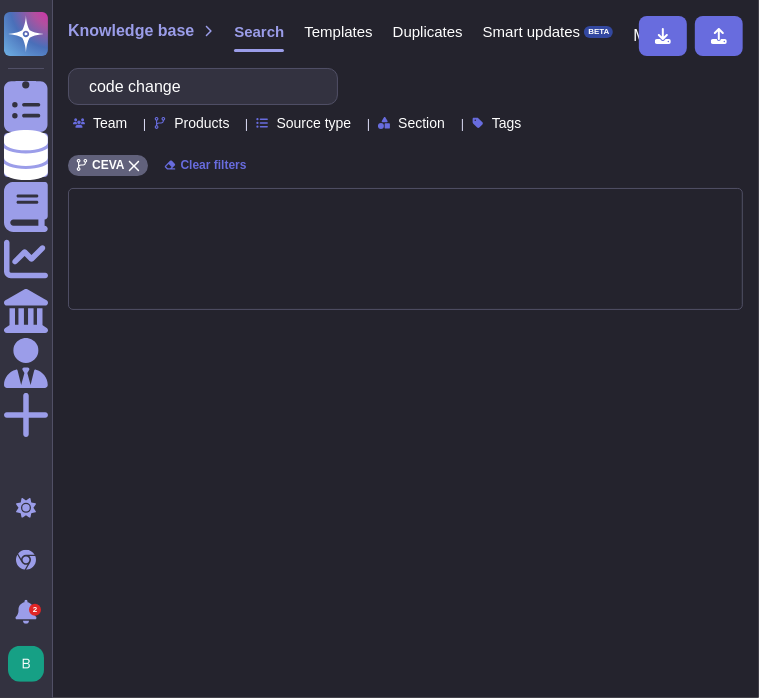 click on "code change" at bounding box center [198, 86] 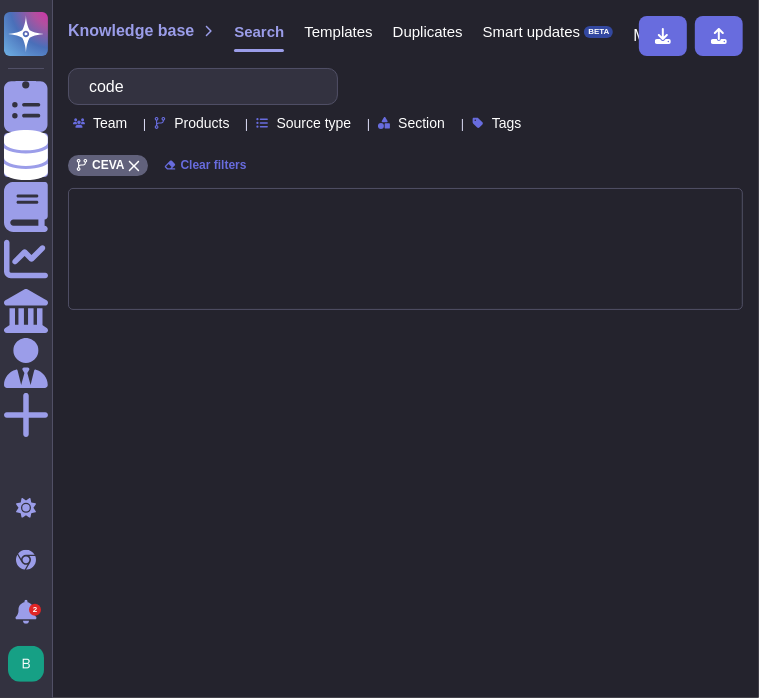 type on "co" 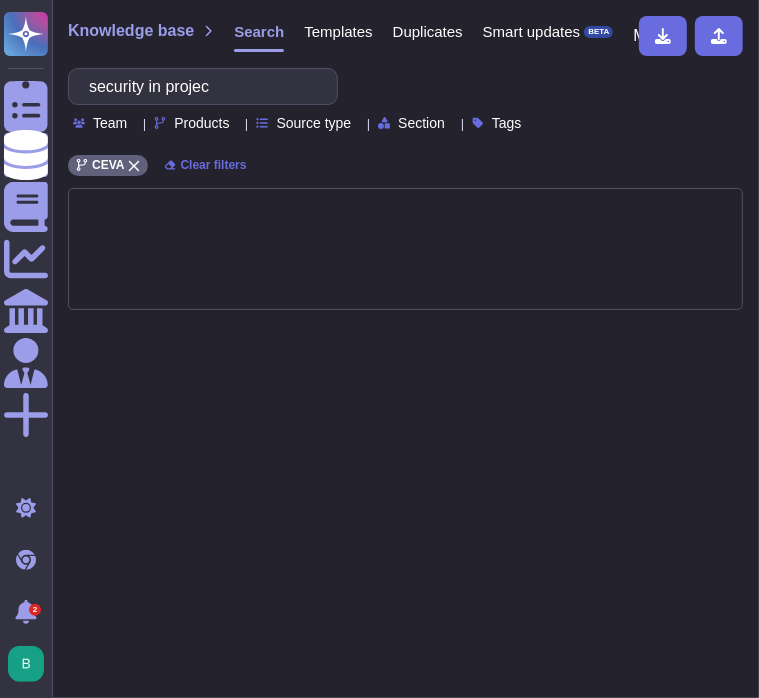 type on "security in project" 